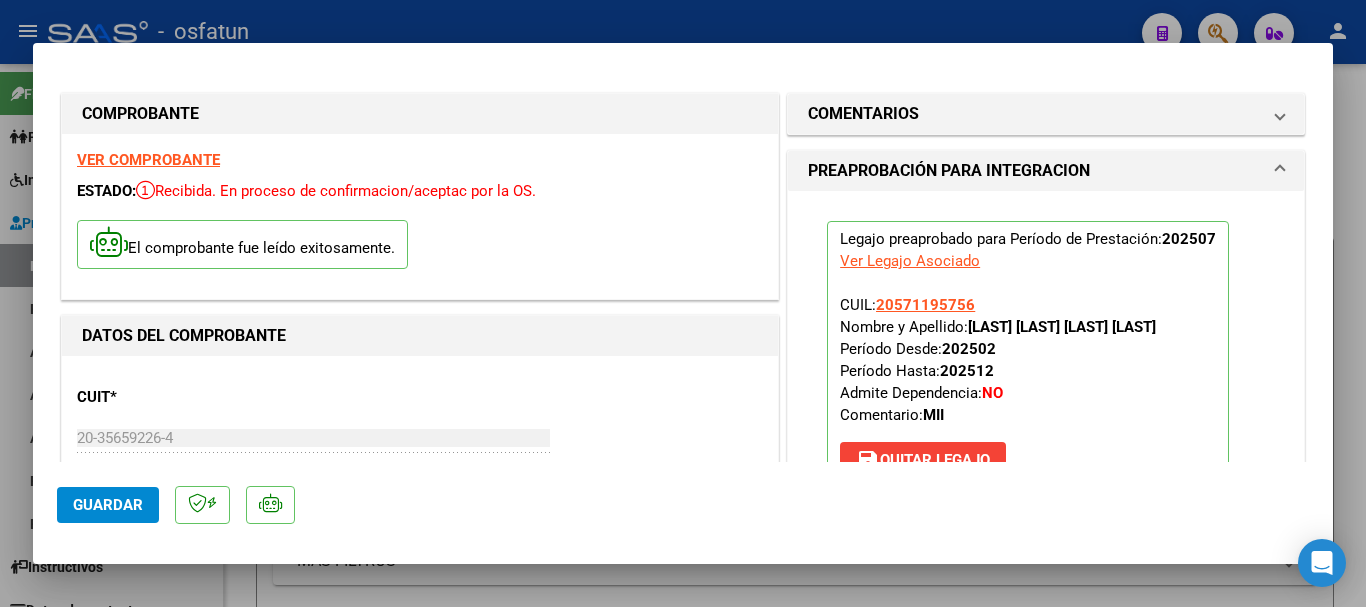 scroll, scrollTop: 0, scrollLeft: 0, axis: both 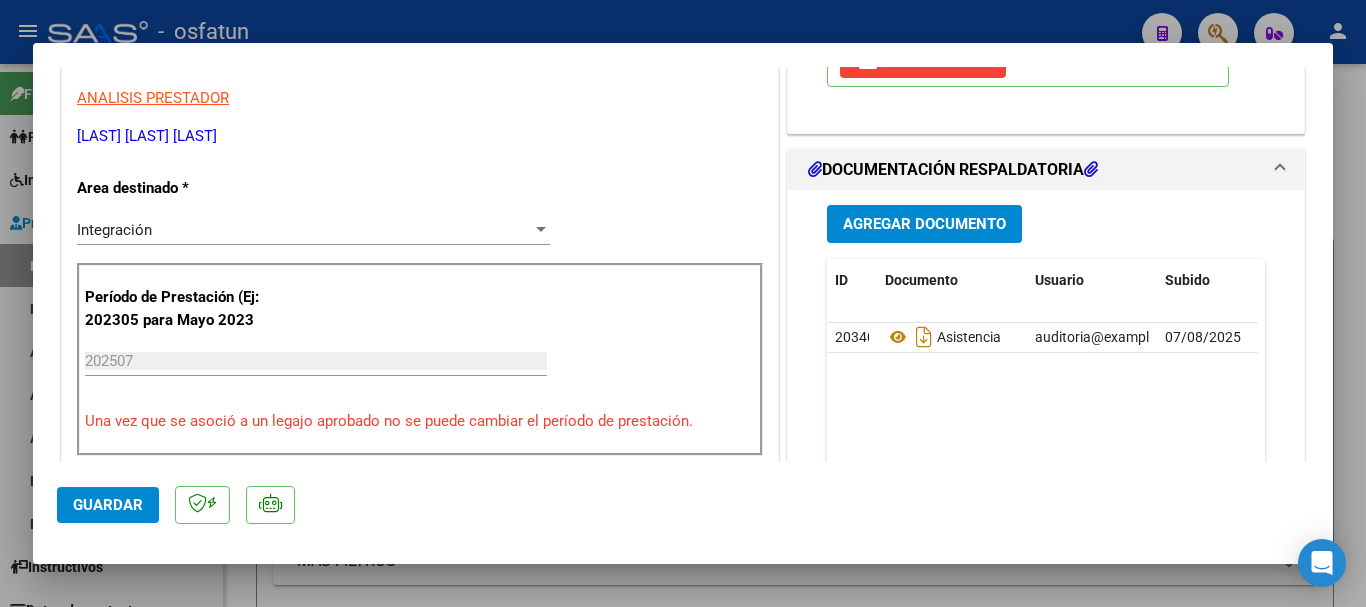 click on "Guardar" 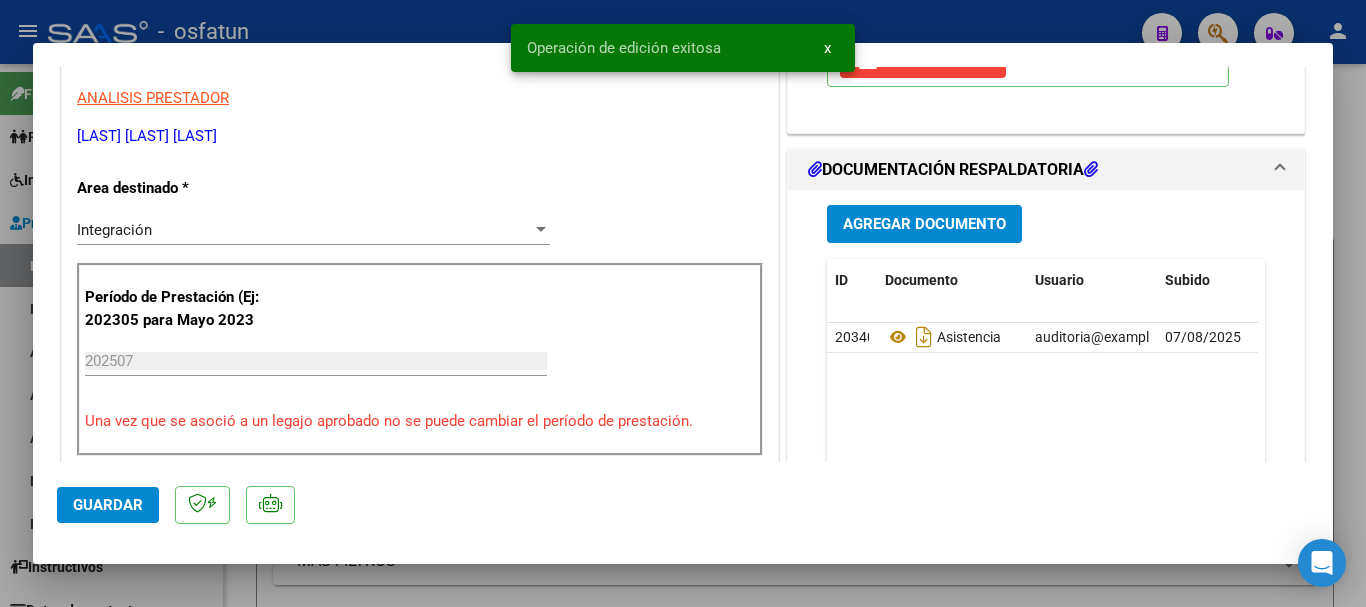 type 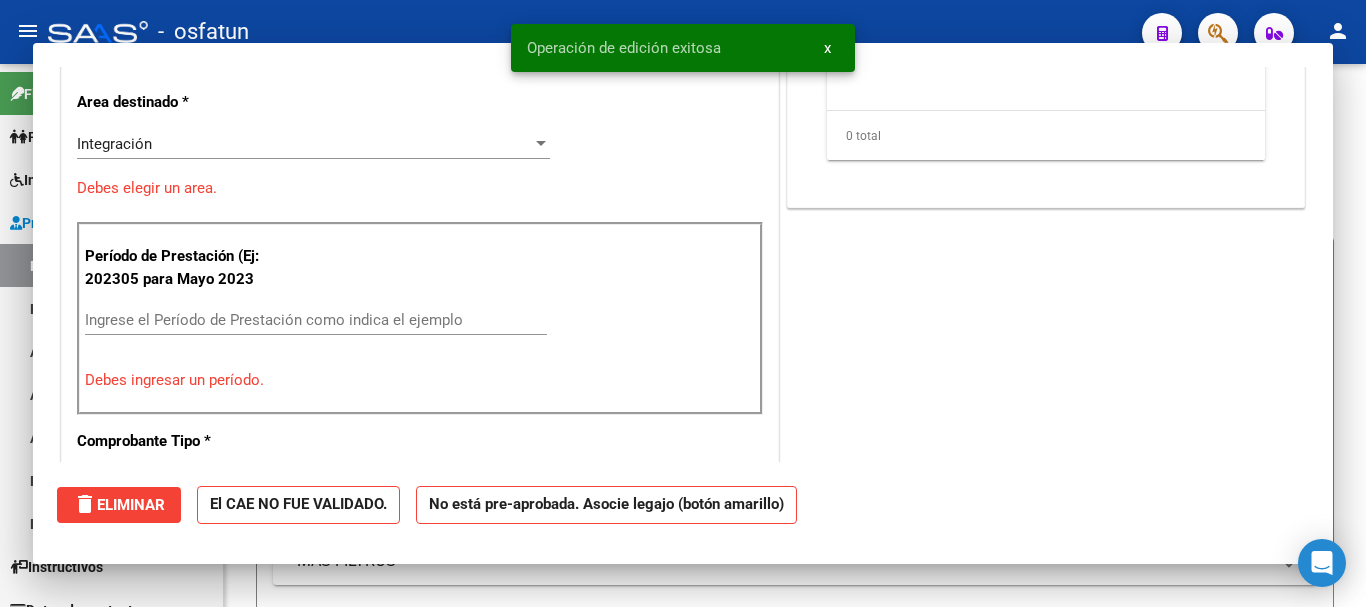 scroll, scrollTop: 339, scrollLeft: 0, axis: vertical 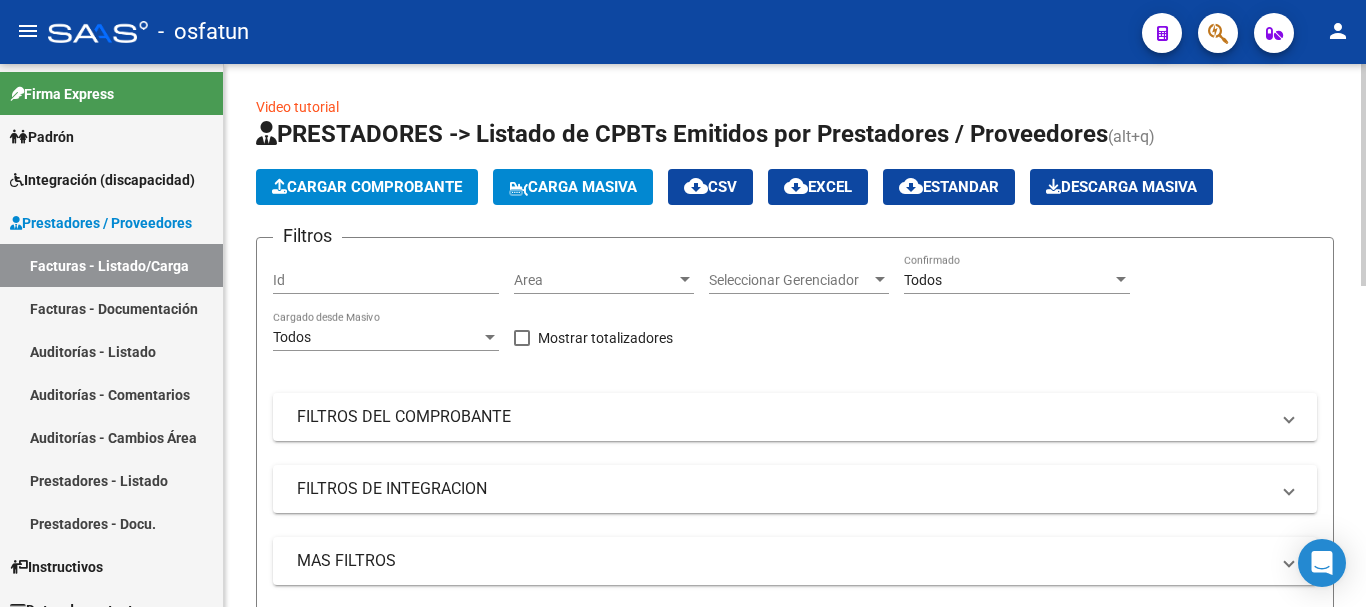click on "Cargar Comprobante" 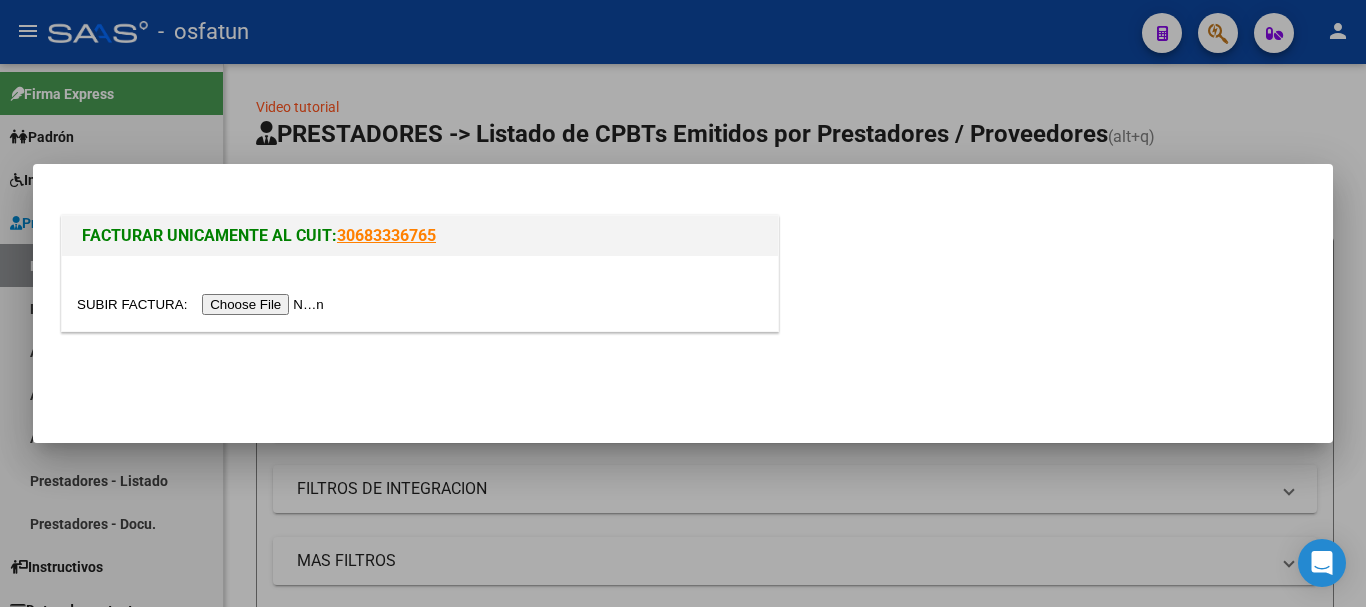 click at bounding box center [203, 304] 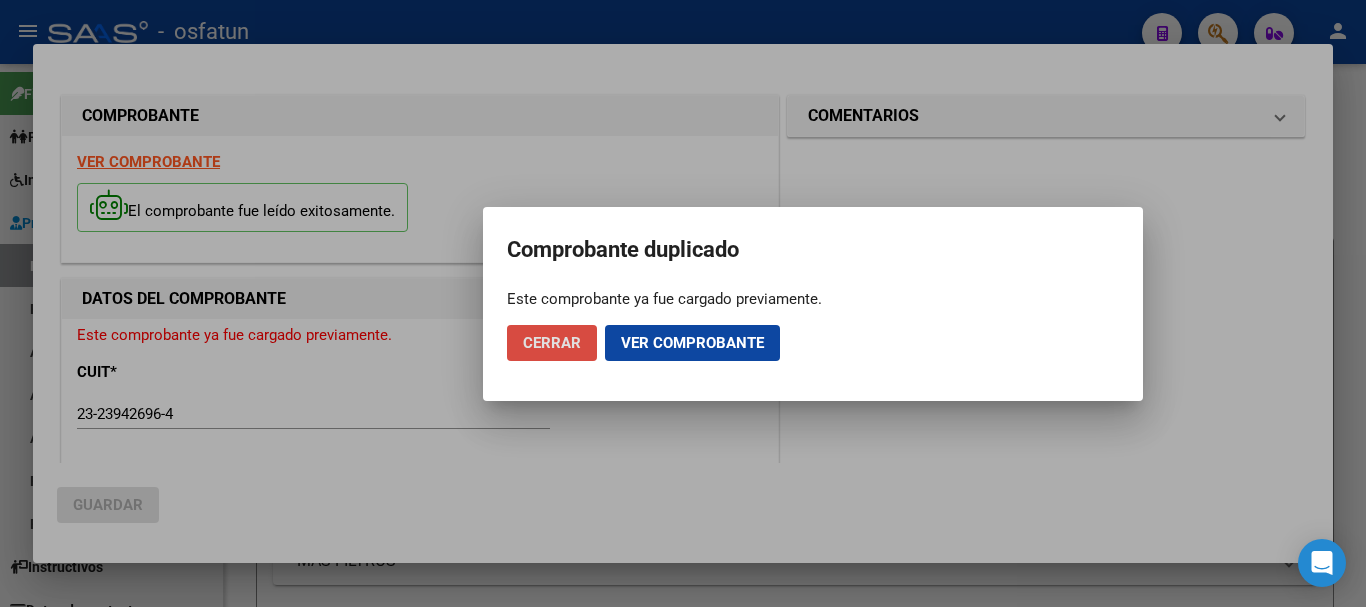 click on "Cerrar" 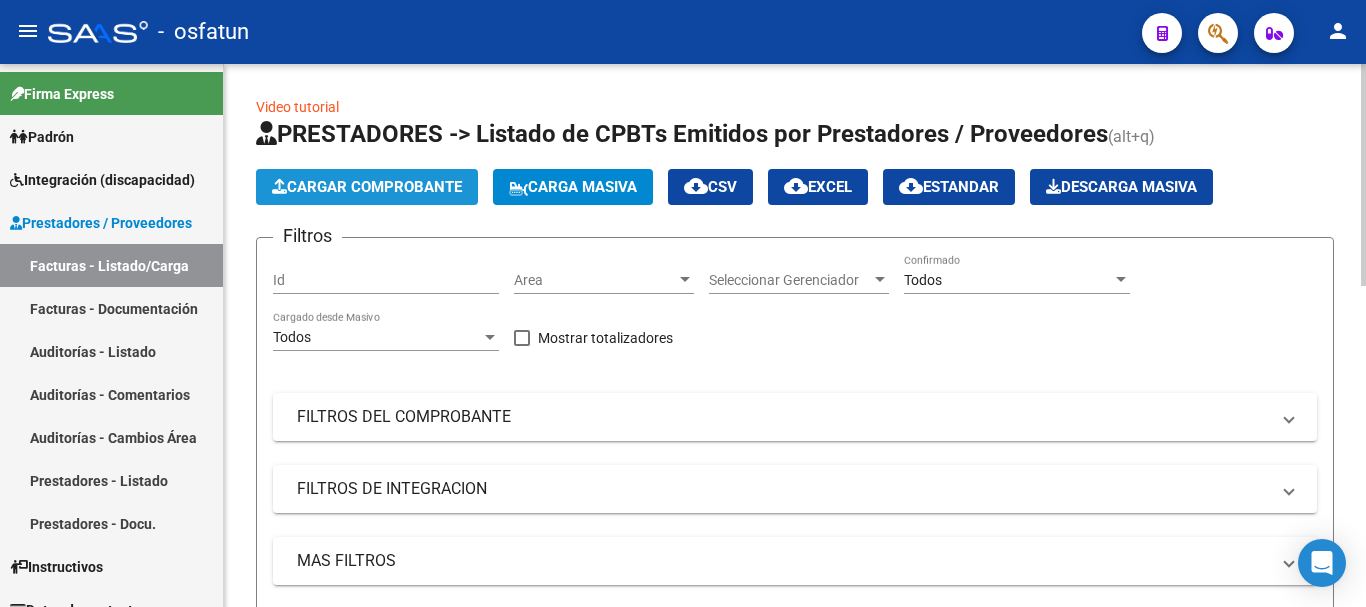 click on "Cargar Comprobante" 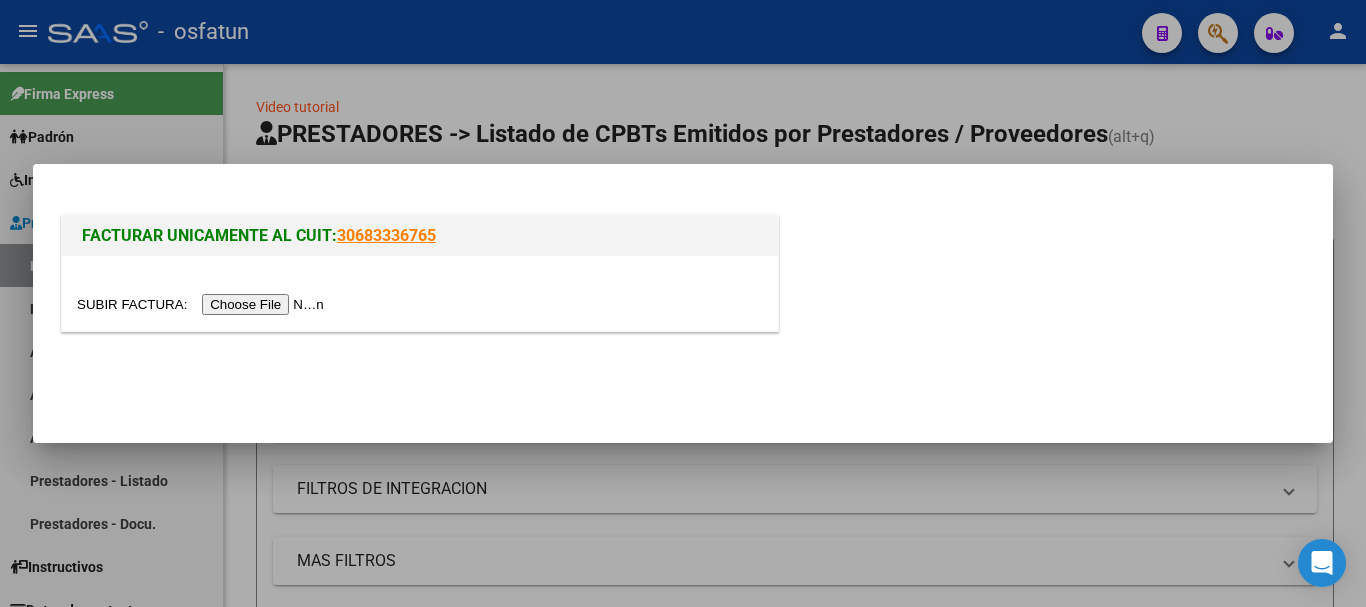 click at bounding box center (203, 304) 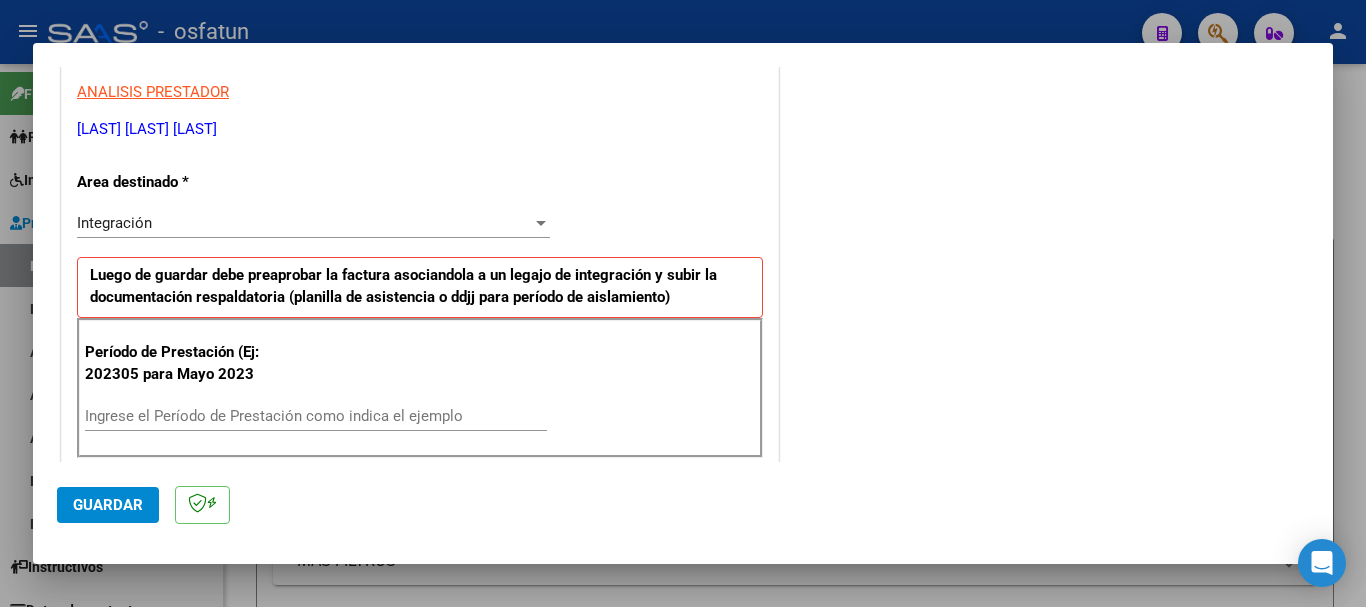 scroll, scrollTop: 400, scrollLeft: 0, axis: vertical 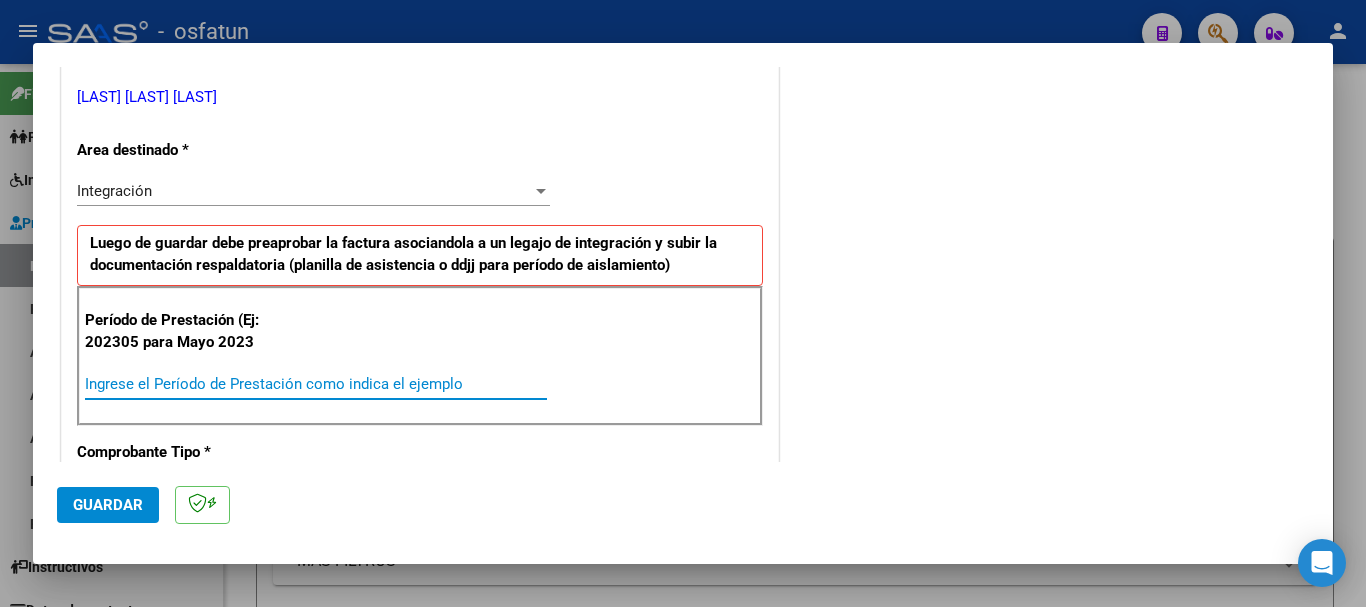 click on "Ingrese el Período de Prestación como indica el ejemplo" at bounding box center (316, 384) 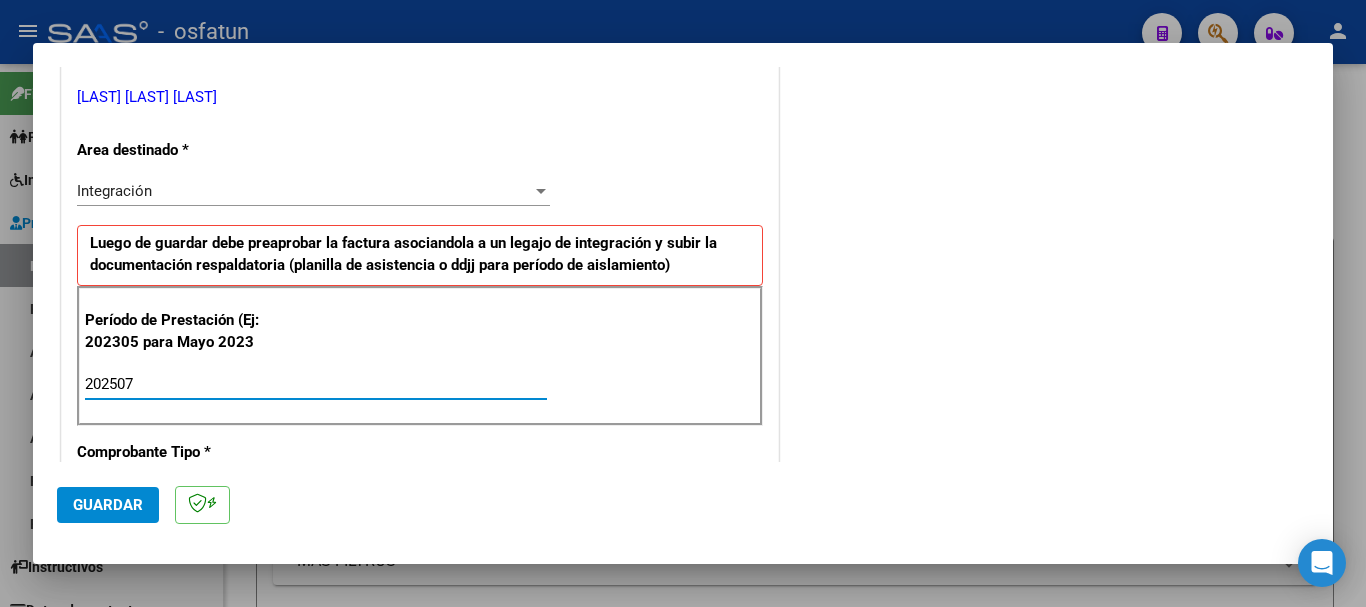 type on "202507" 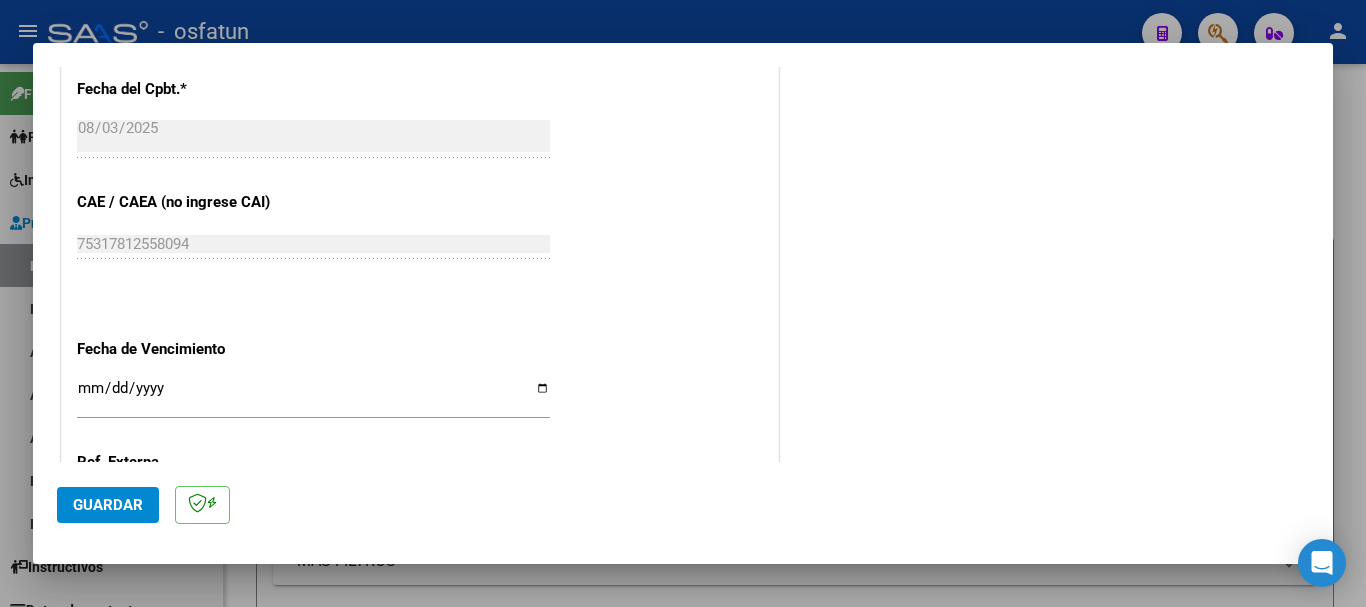 scroll, scrollTop: 1200, scrollLeft: 0, axis: vertical 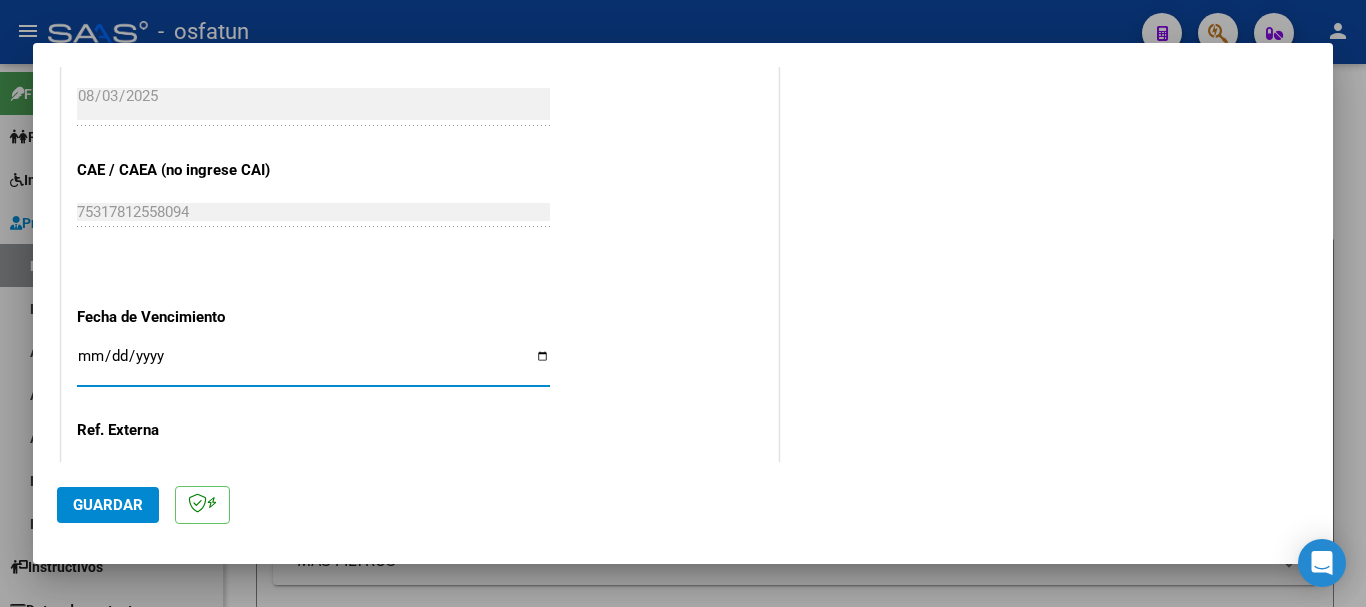 click on "Ingresar la fecha" at bounding box center [313, 364] 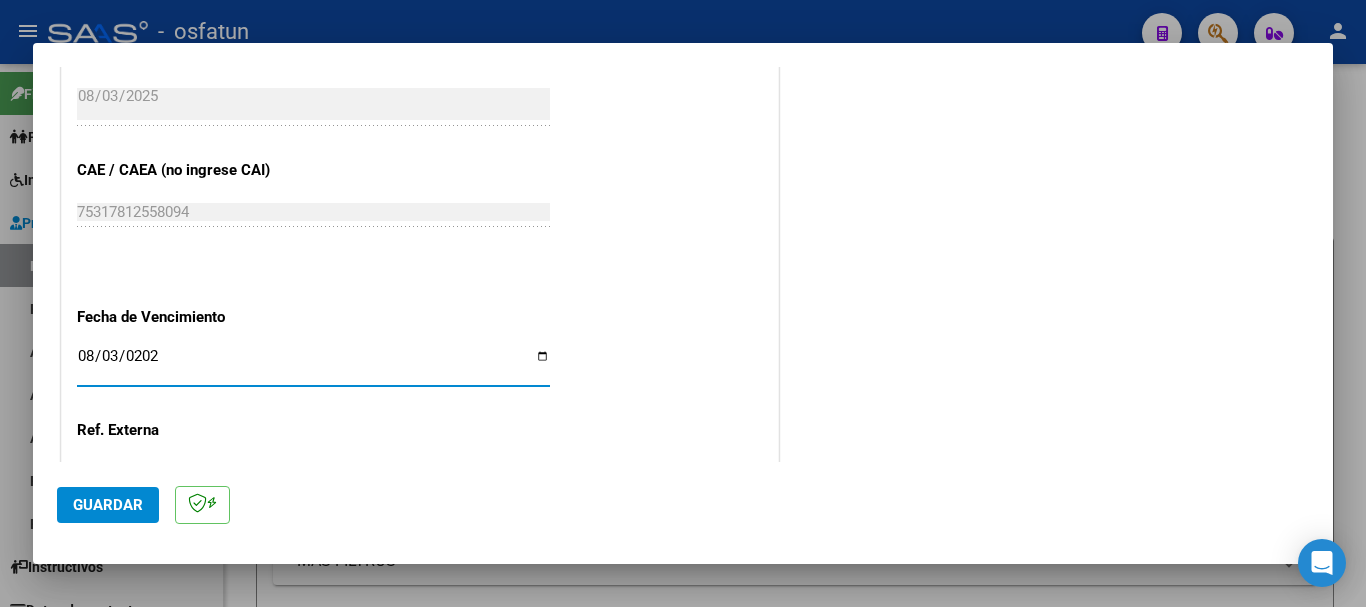 type on "2025-08-03" 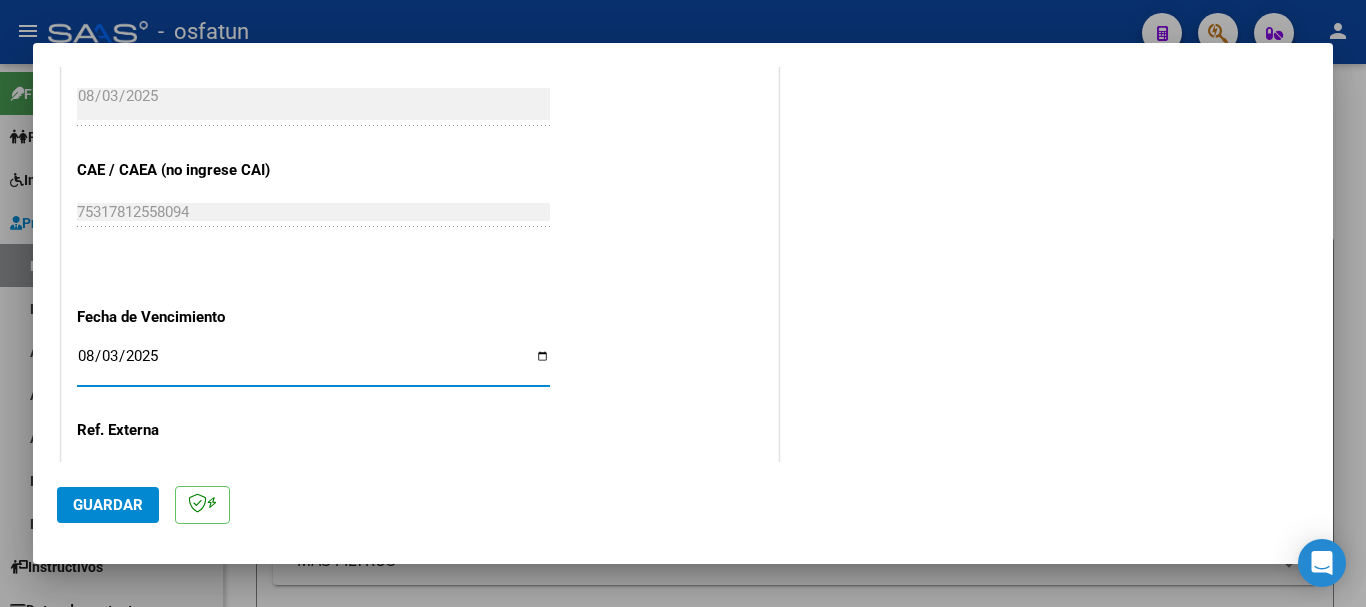 click on "Guardar" 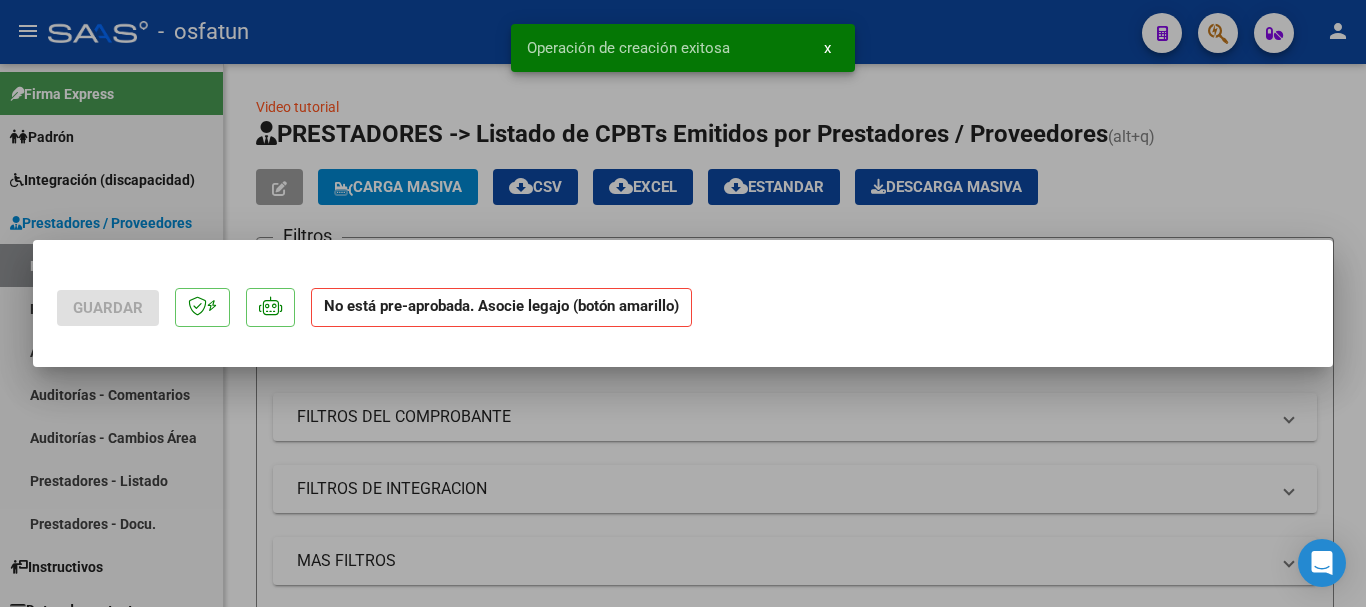scroll, scrollTop: 0, scrollLeft: 0, axis: both 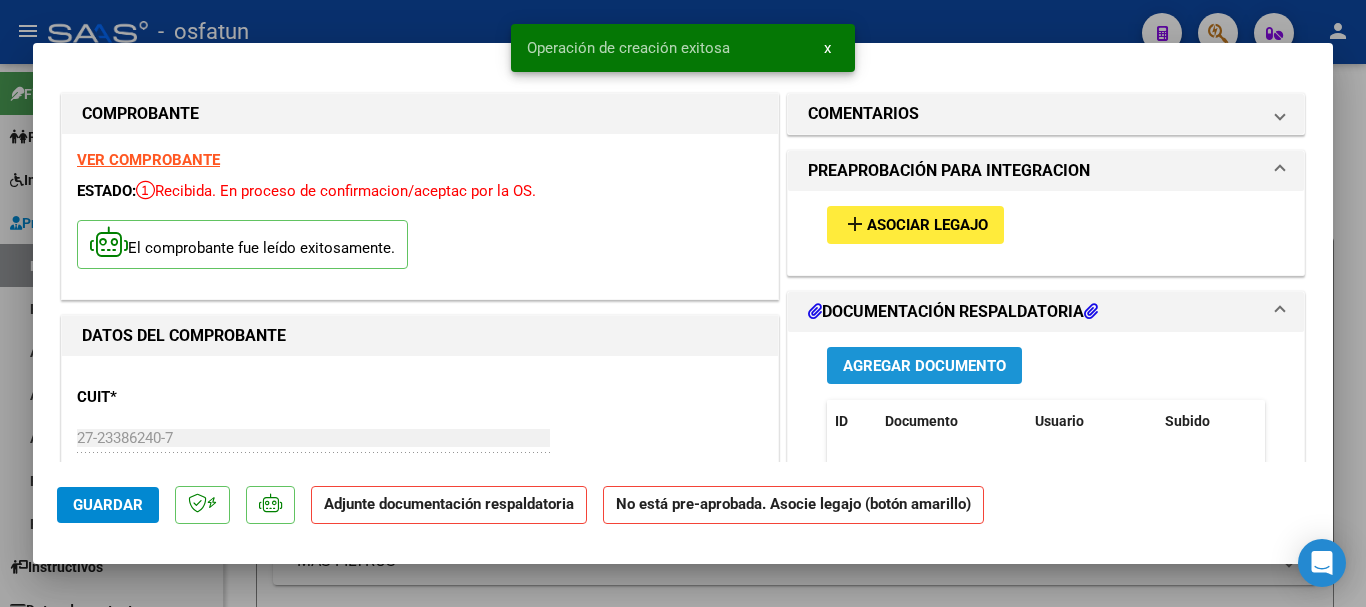 click on "Agregar Documento" at bounding box center (924, 366) 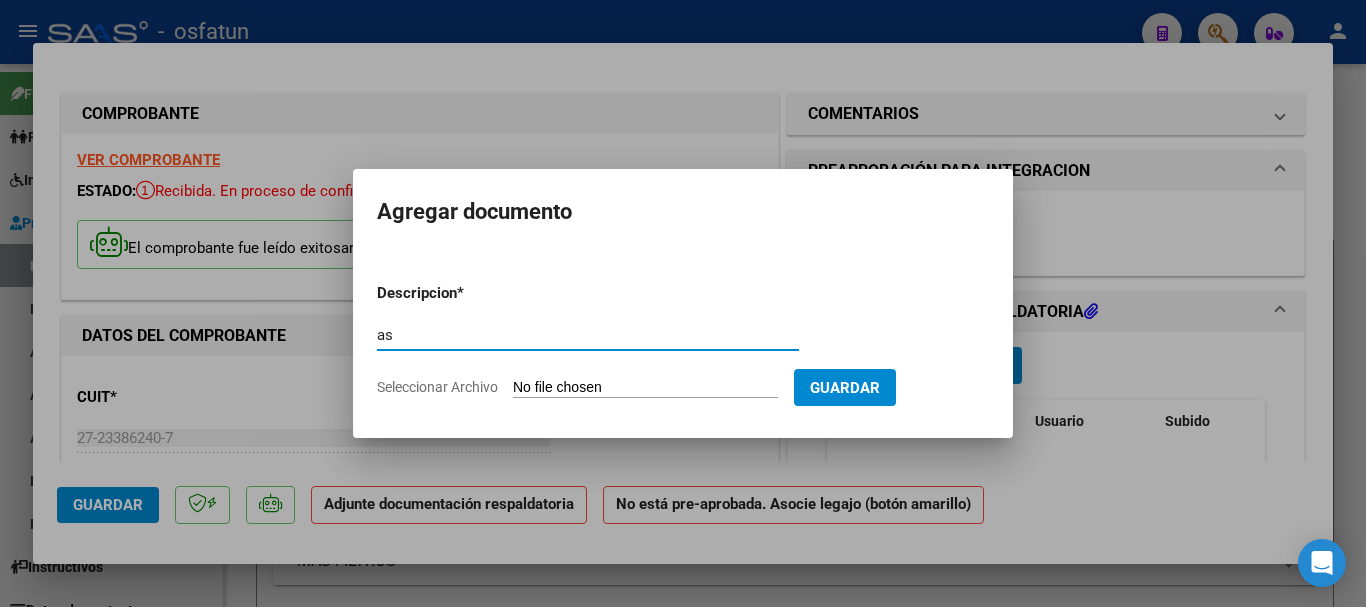 type on "a" 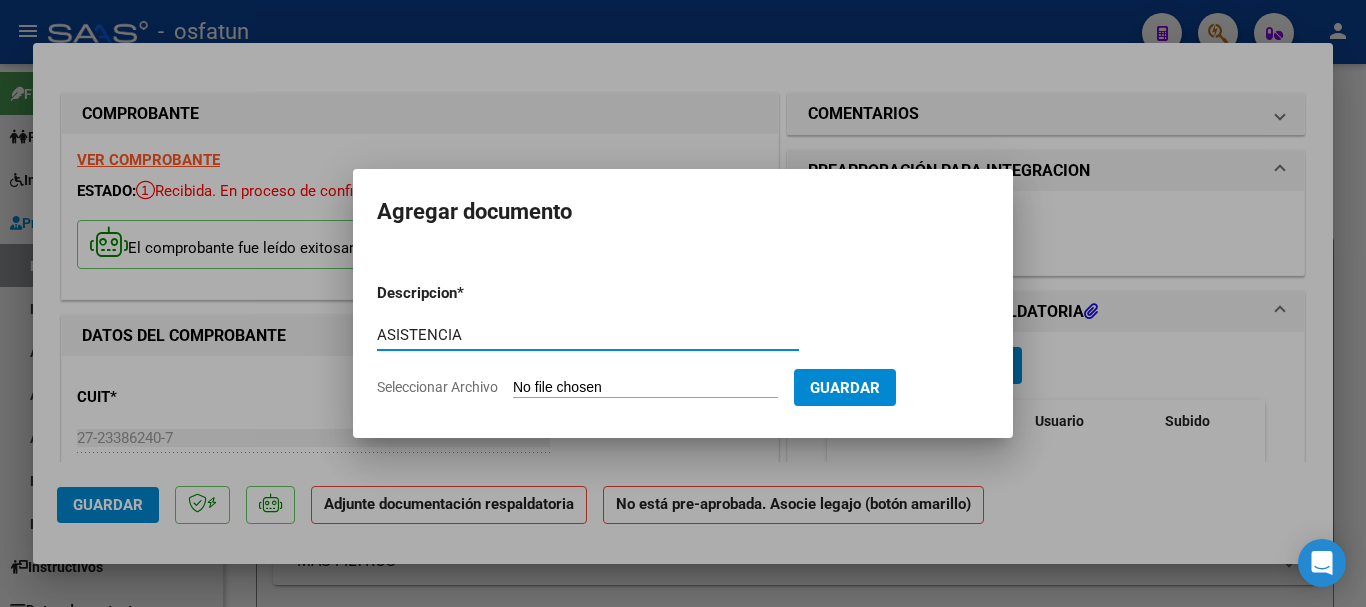 type on "ASISTENCIA" 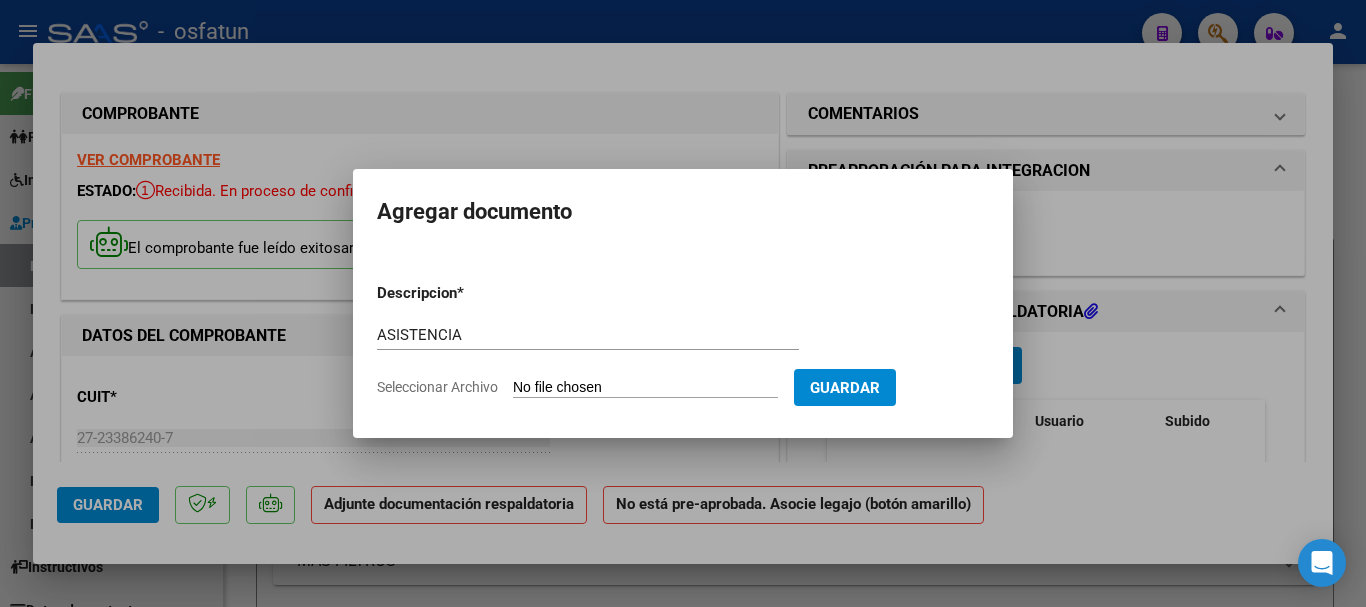type on "C:\fakepath\PA [LAST], [FIRST] [LAST] (1).pdf" 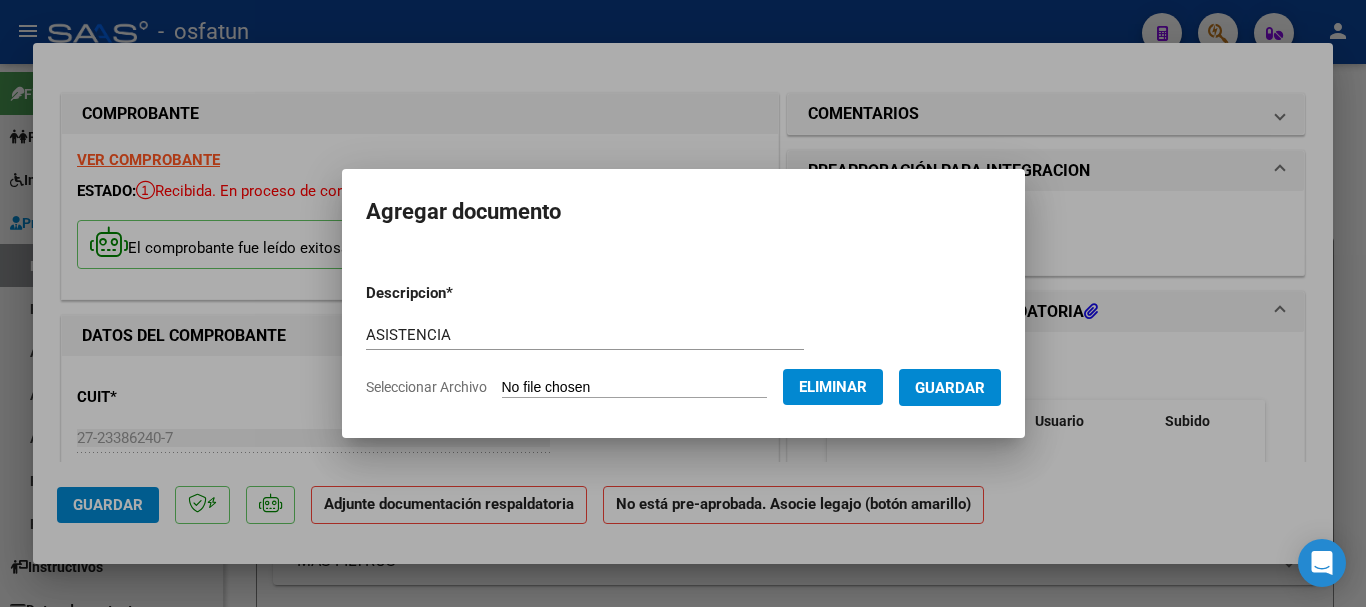 click on "Guardar" at bounding box center (950, 388) 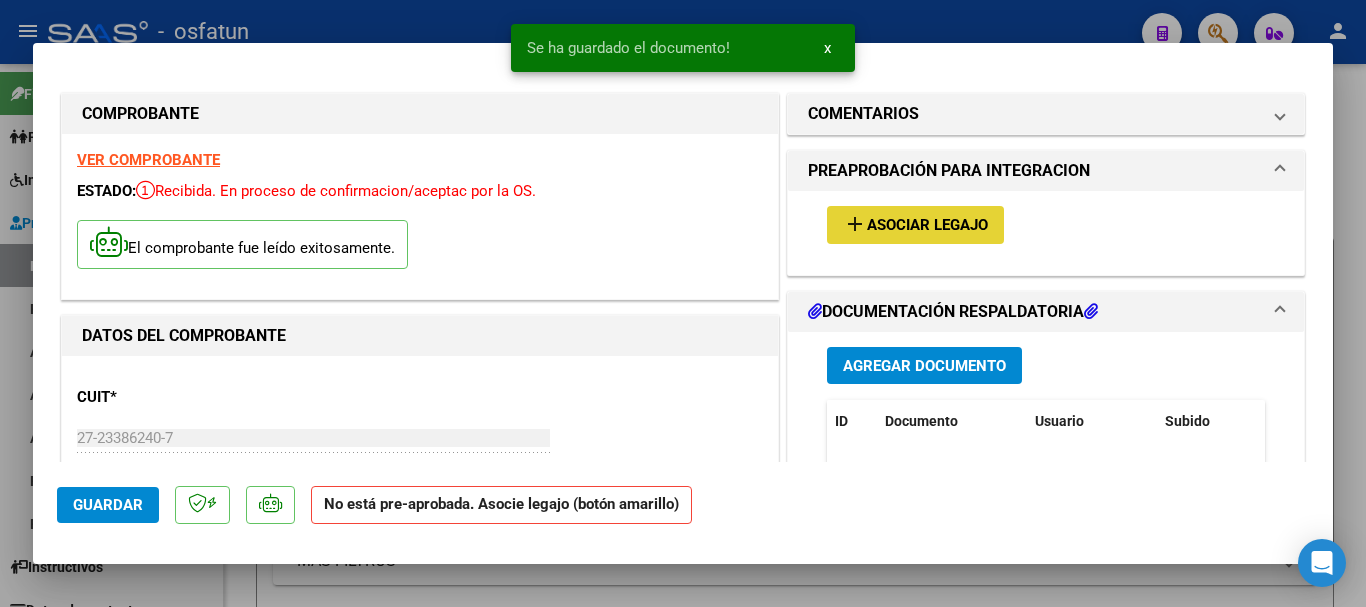 click on "Asociar Legajo" at bounding box center [927, 226] 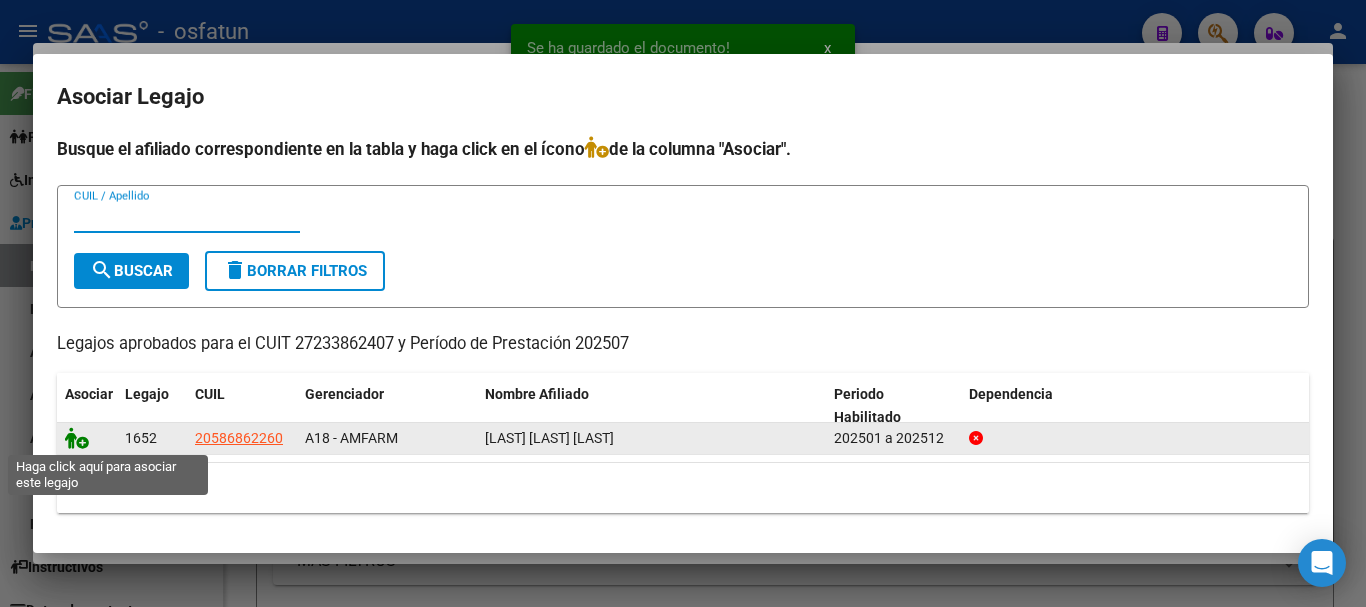 click 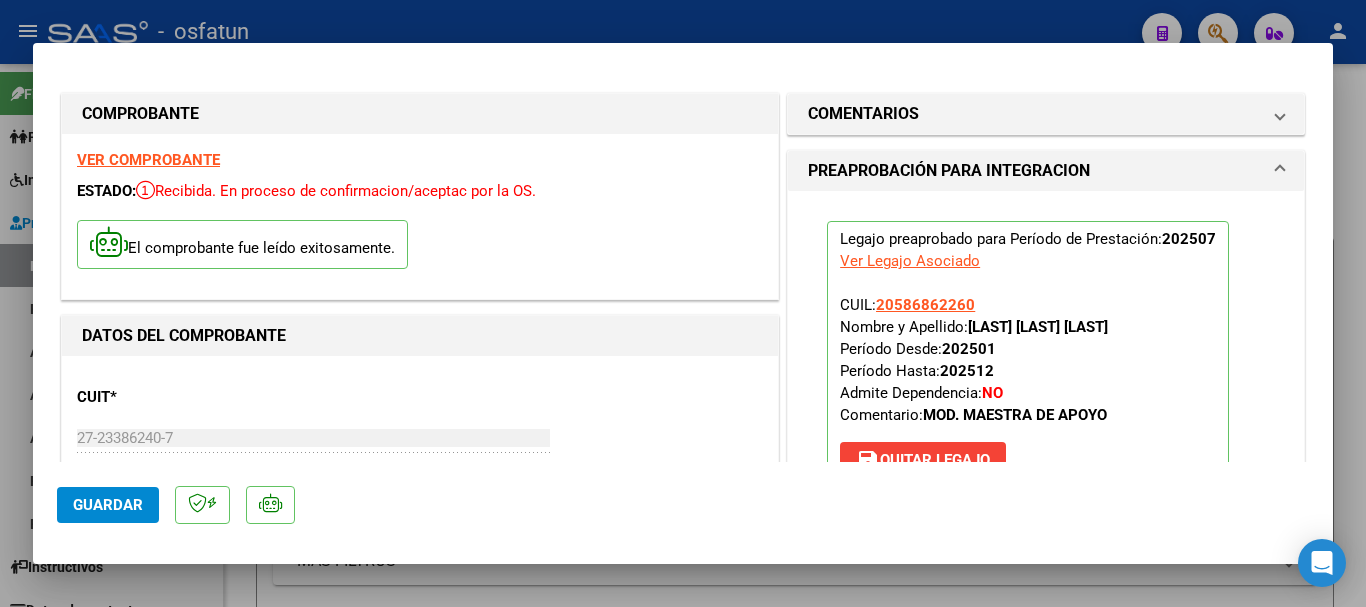 click on "Guardar" 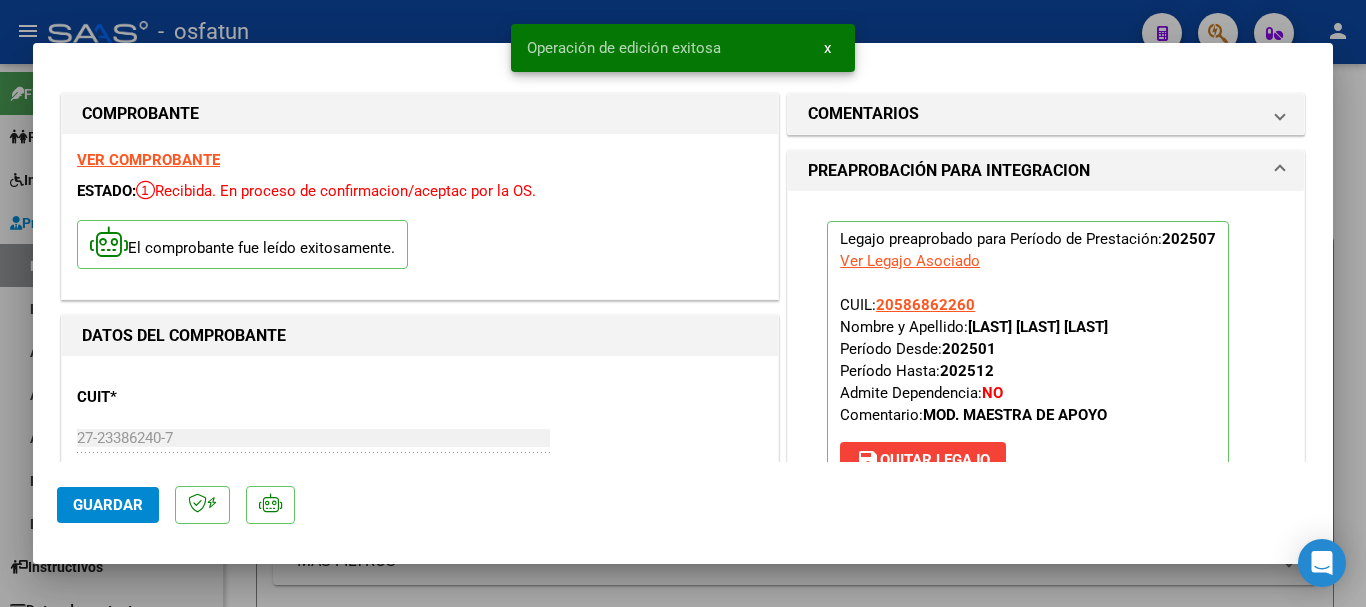 type 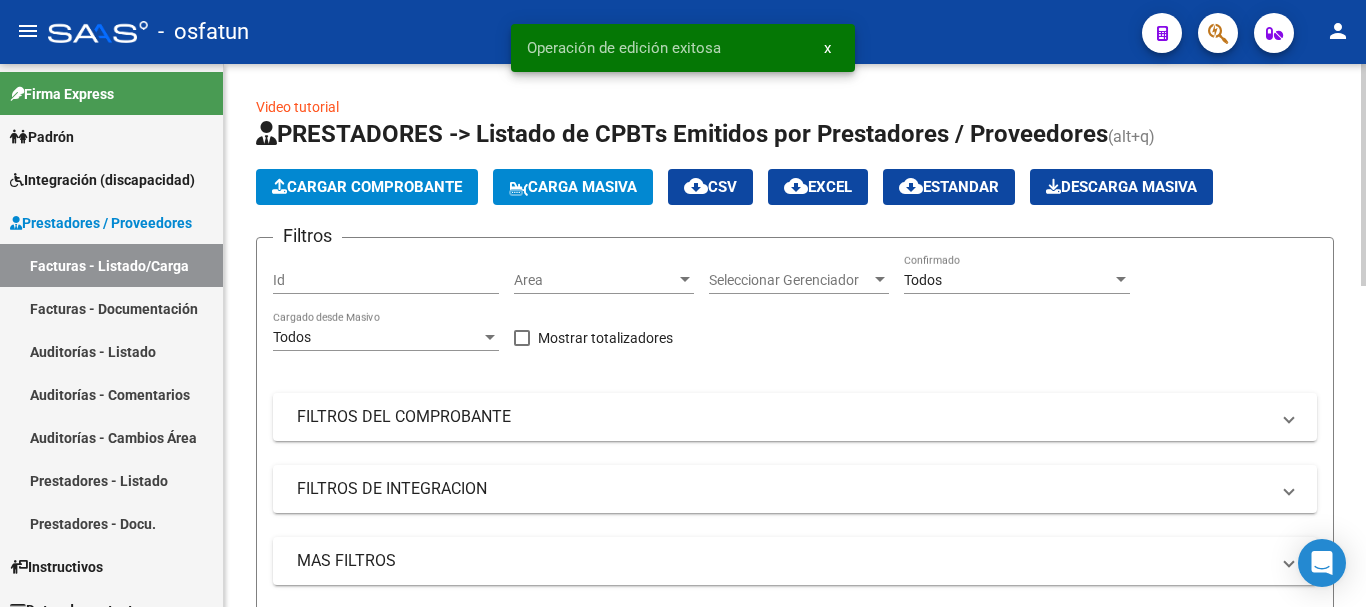click on "Cargar Comprobante" 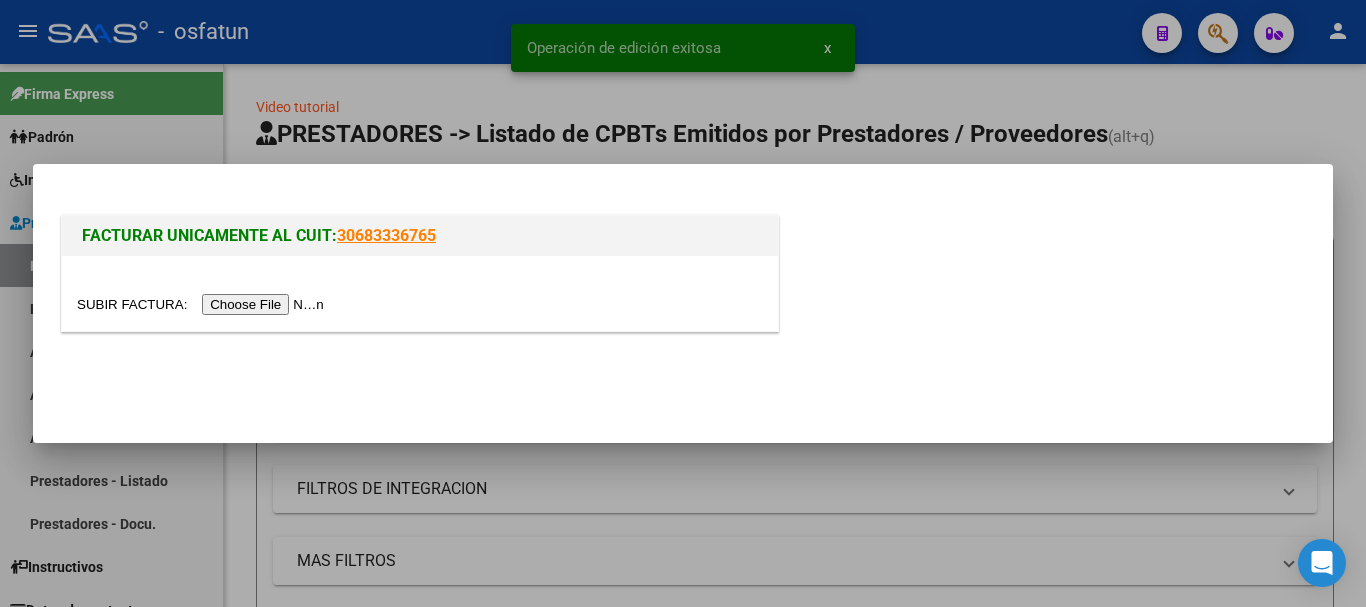 click at bounding box center [203, 304] 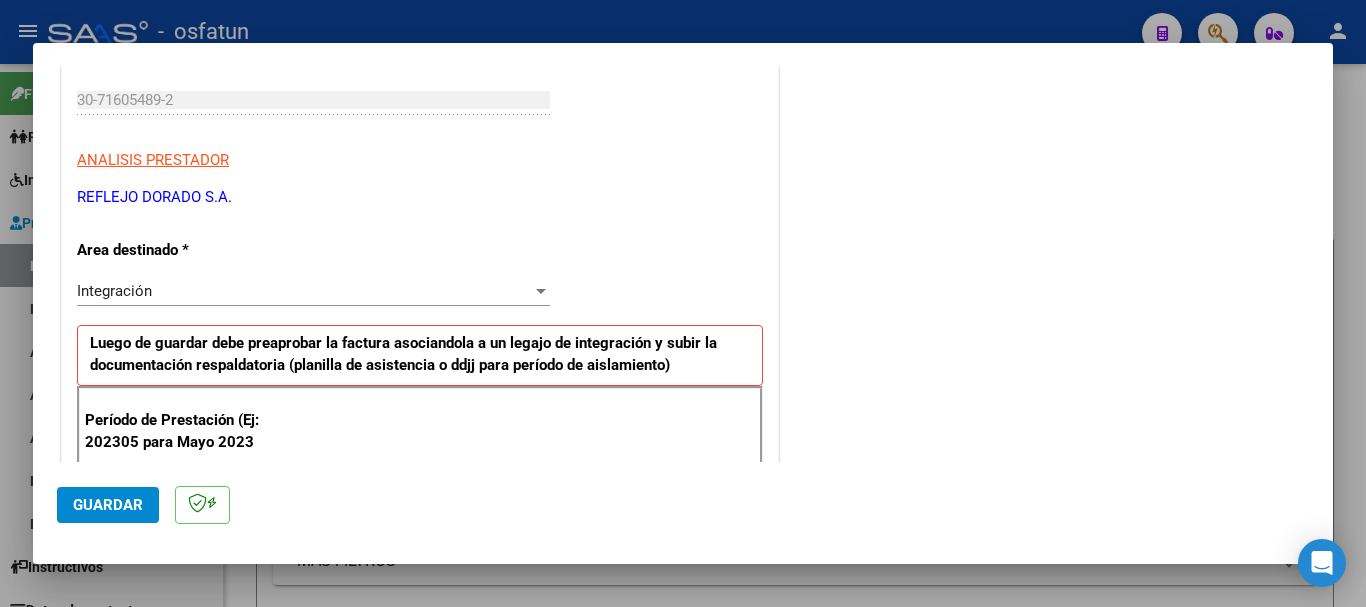 scroll, scrollTop: 400, scrollLeft: 0, axis: vertical 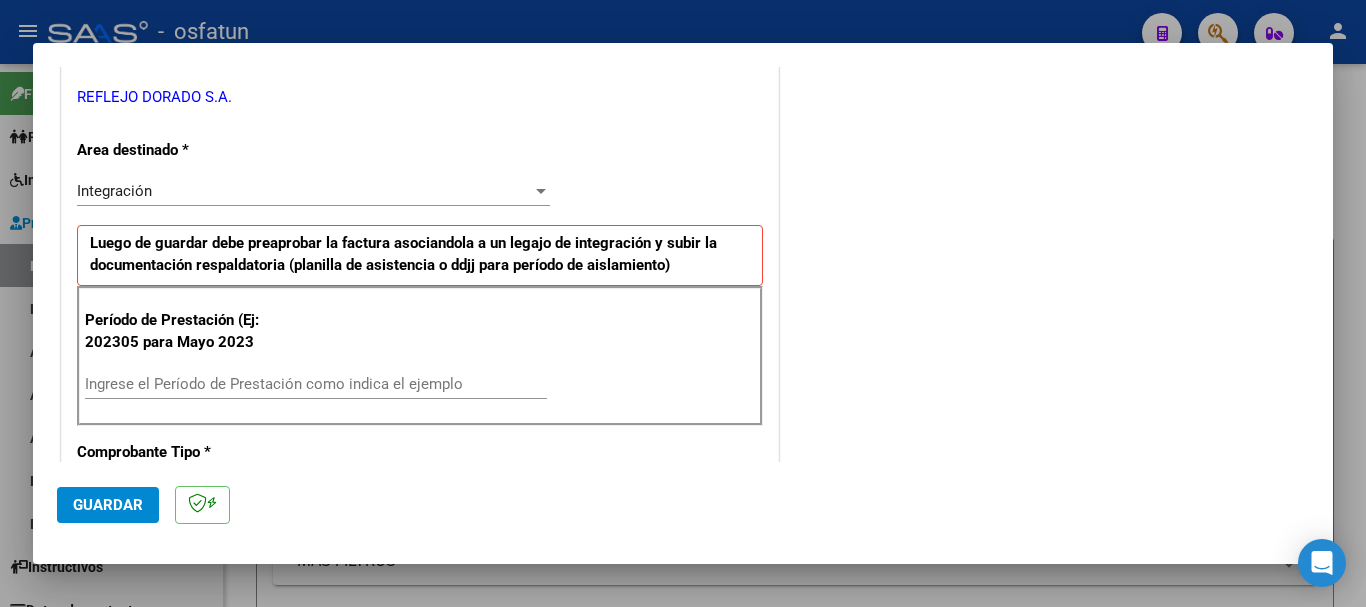 click on "Ingrese el Período de Prestación como indica el ejemplo" at bounding box center (316, 384) 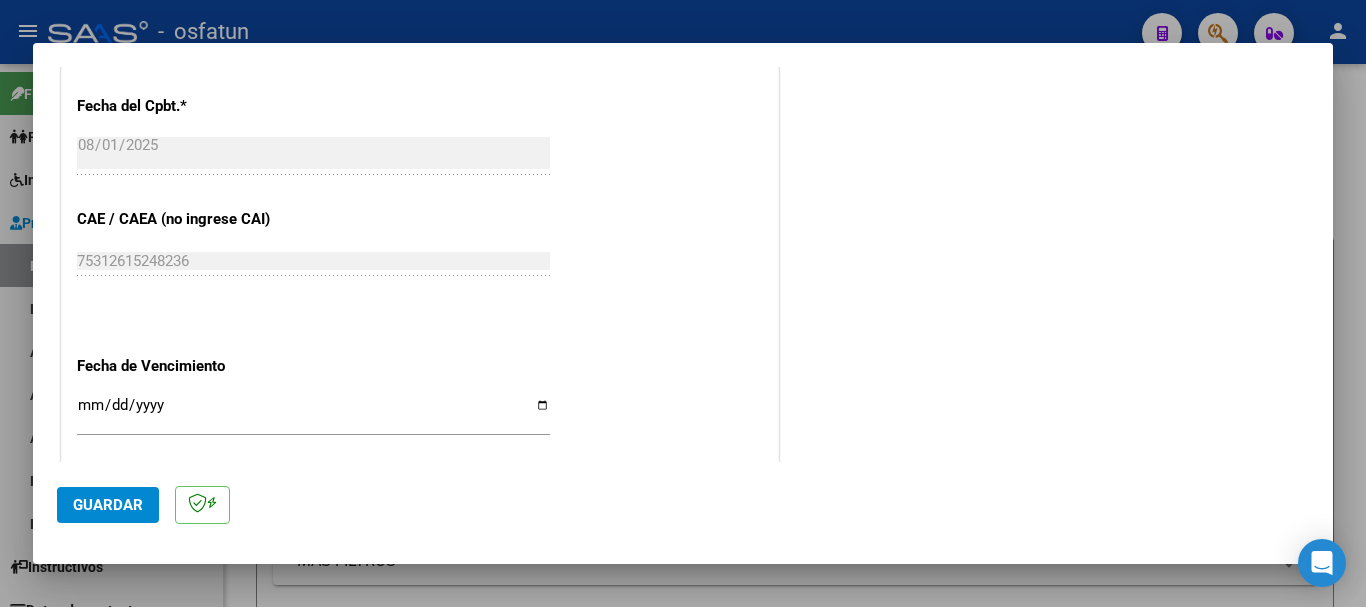 scroll, scrollTop: 1200, scrollLeft: 0, axis: vertical 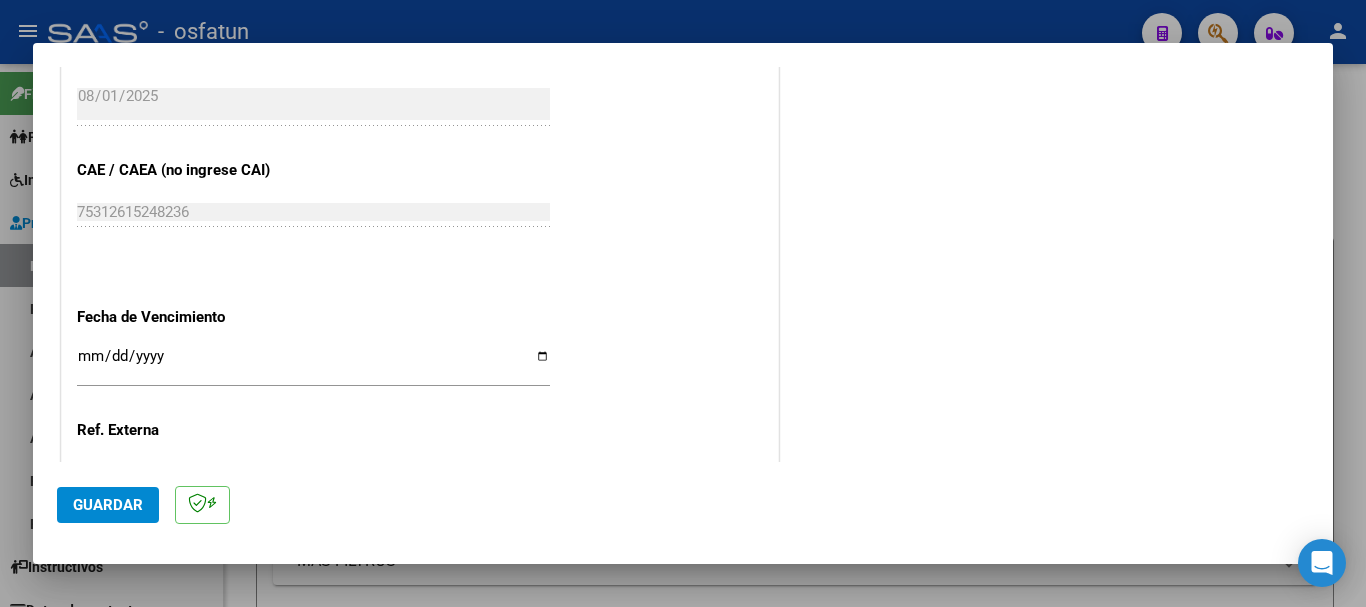 type on "202507" 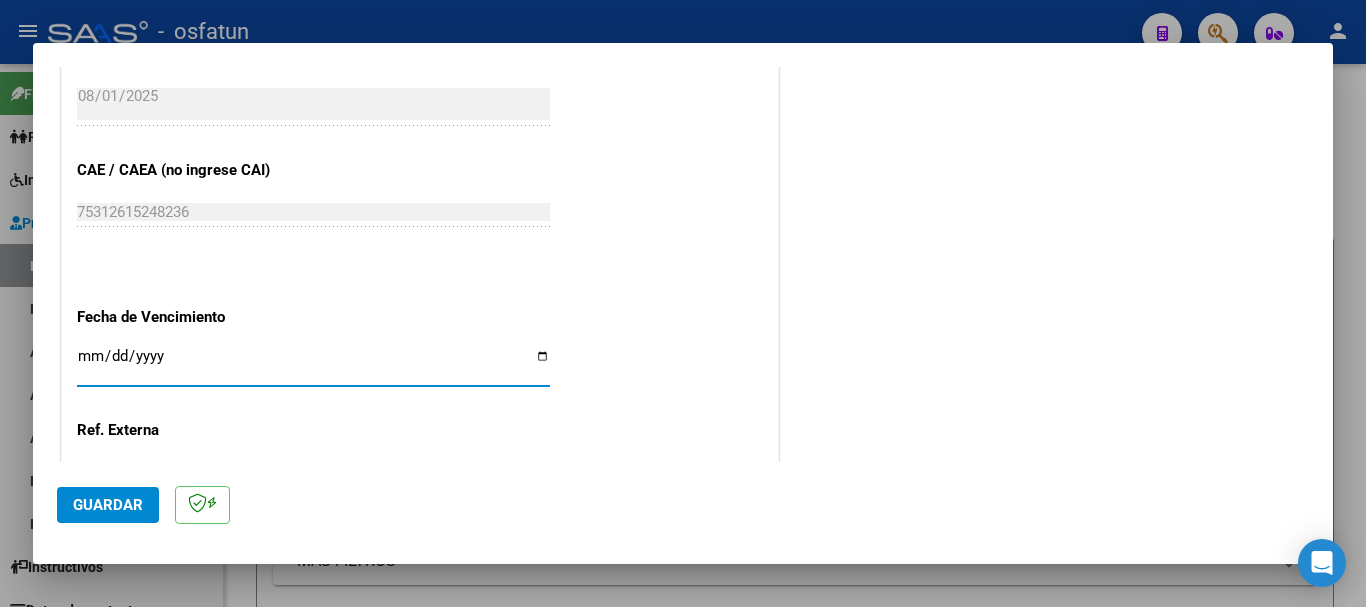 click on "Ingresar la fecha" at bounding box center [313, 364] 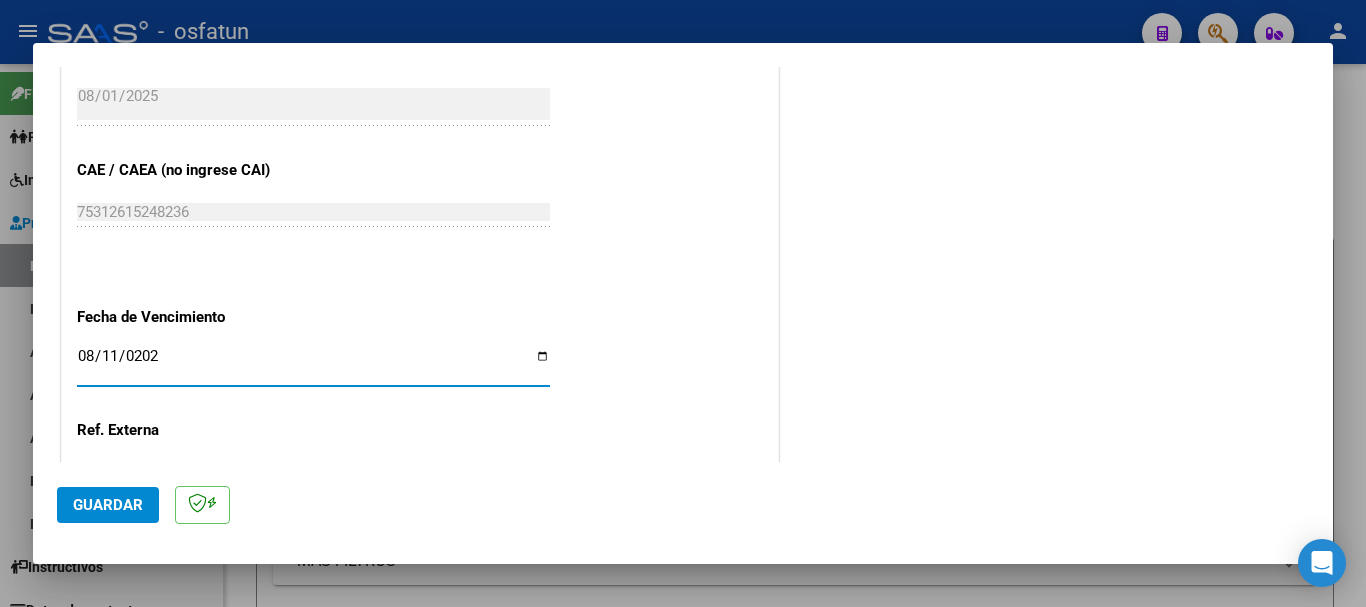 type on "2025-08-11" 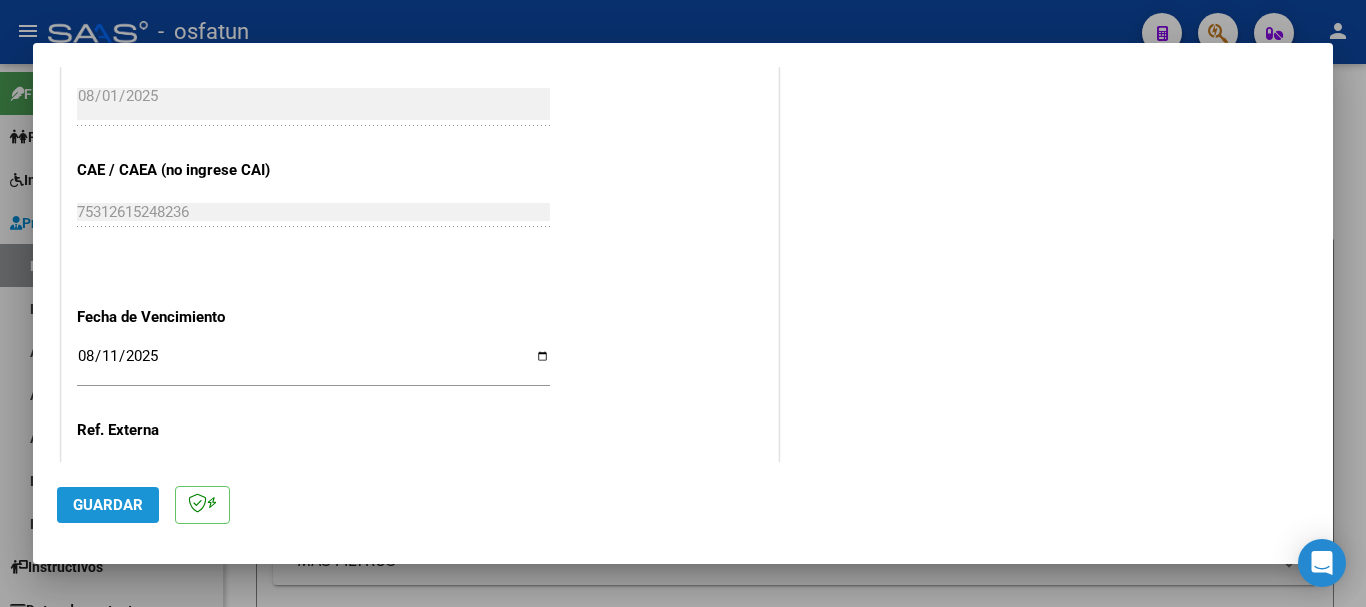click on "Guardar" 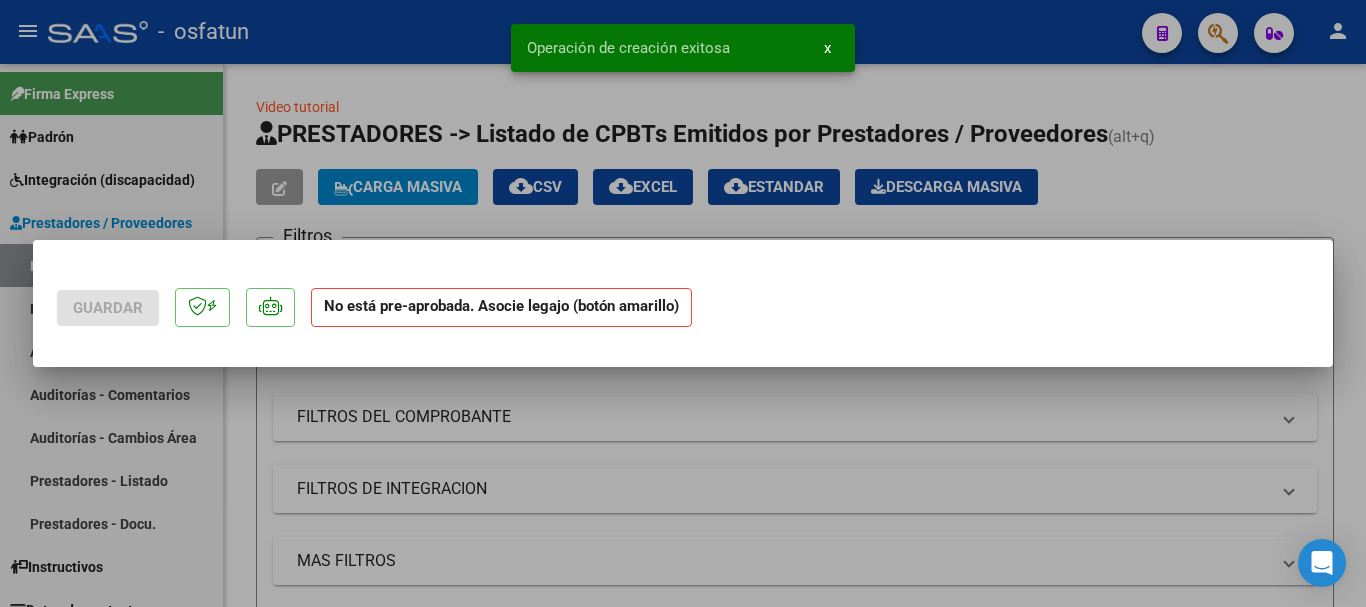 scroll, scrollTop: 0, scrollLeft: 0, axis: both 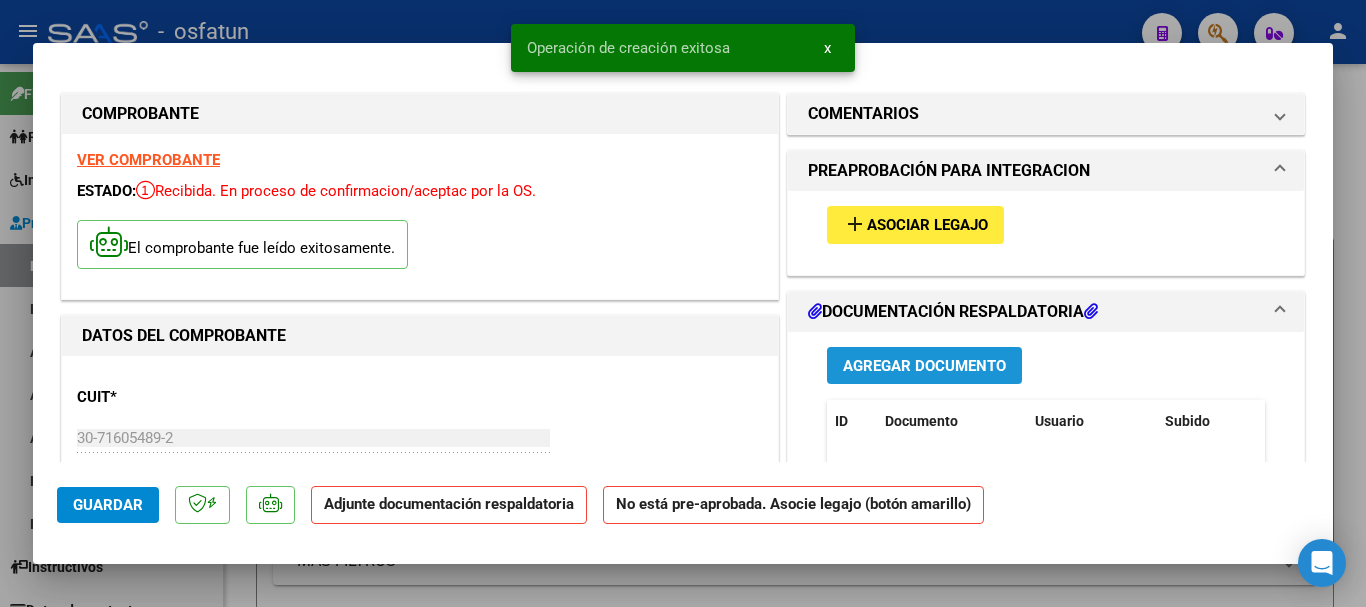 click on "Agregar Documento" at bounding box center [924, 366] 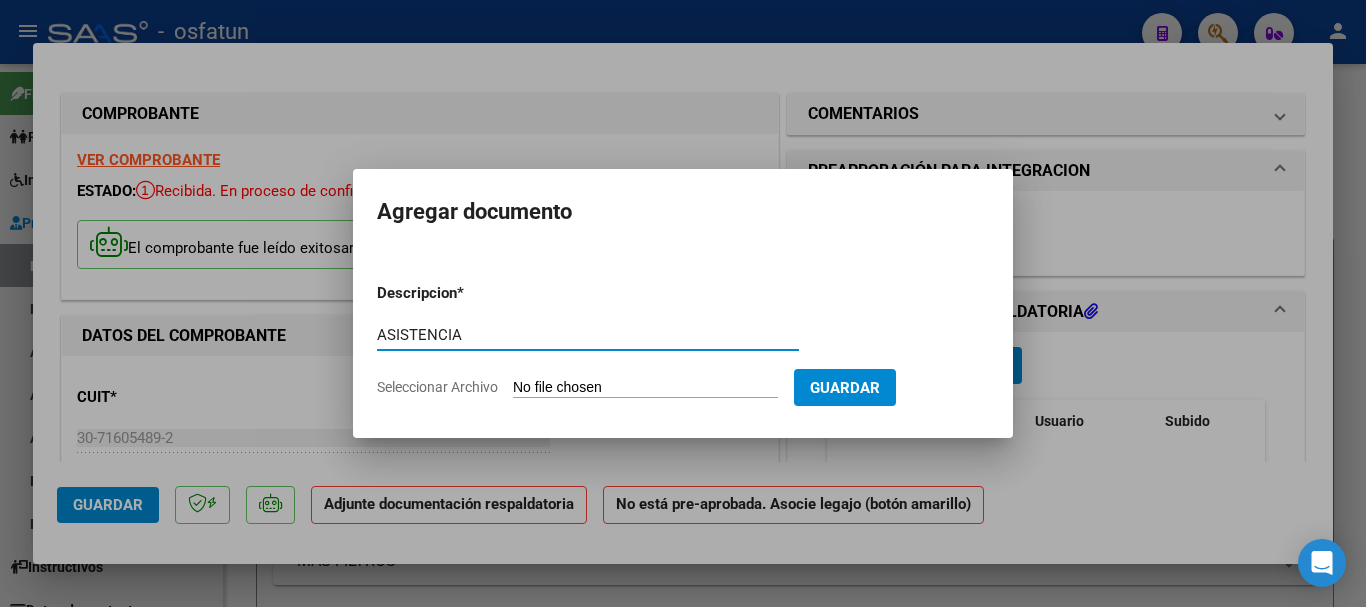 type on "ASISTENCIA" 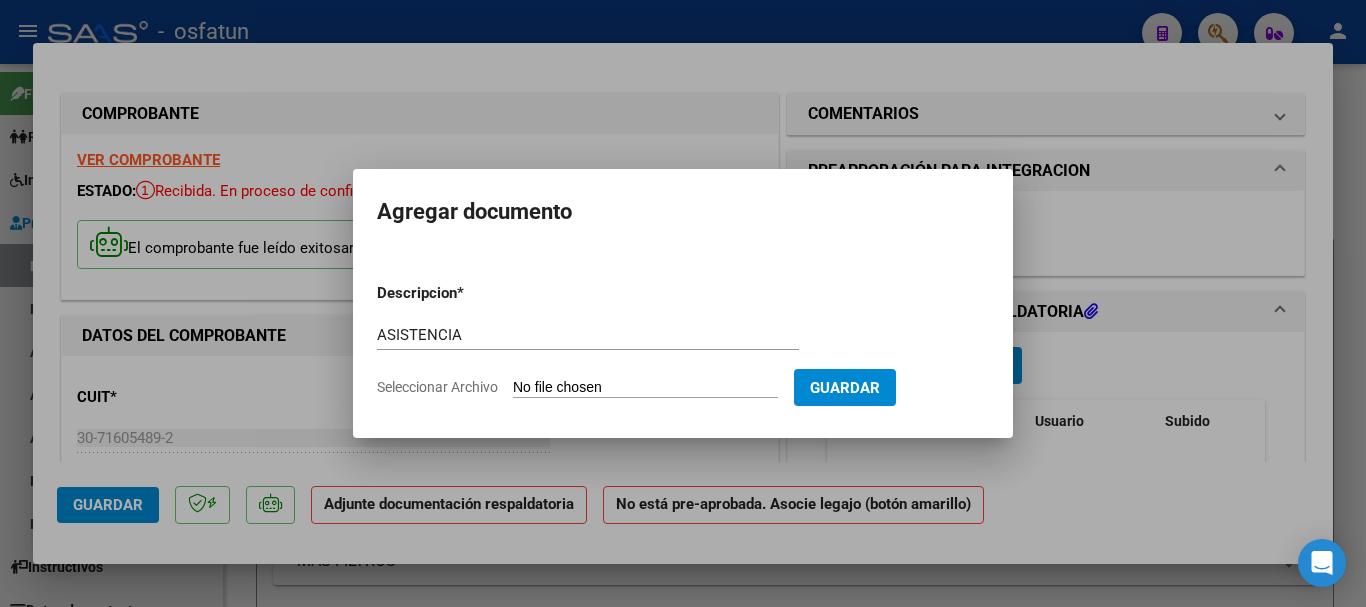 type on "C:\fakepath\07. [LAST] [LAST] - SAIE 2025.pdf" 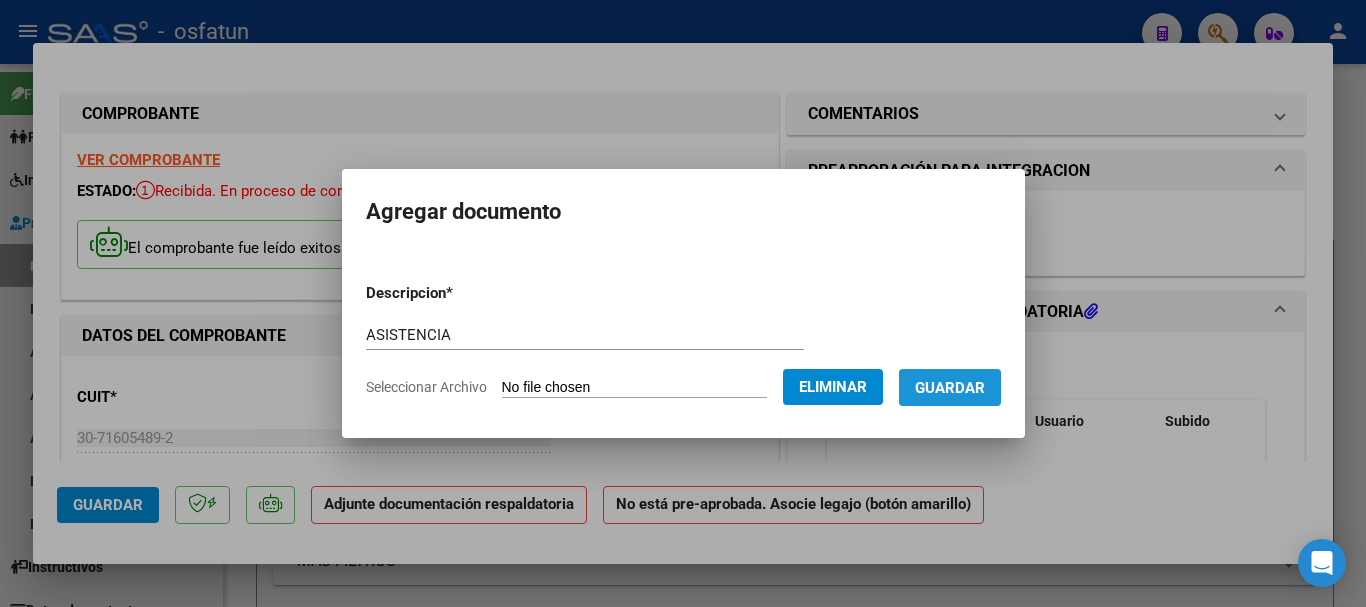 click on "Guardar" at bounding box center [950, 388] 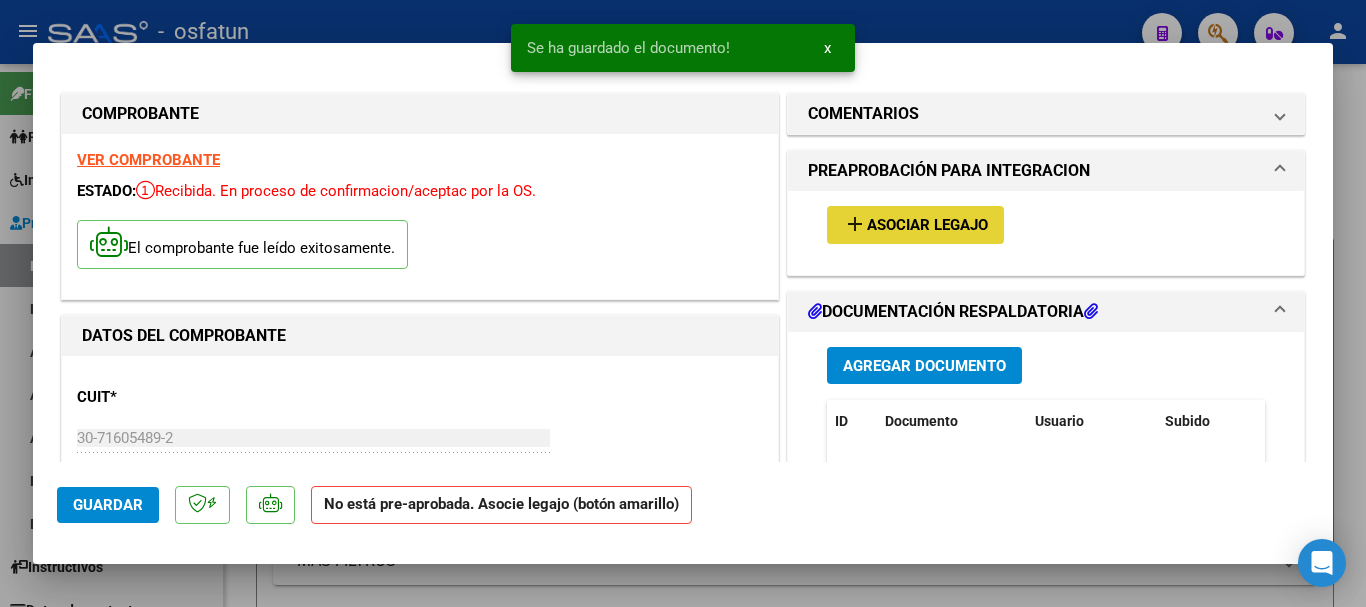 click on "Asociar Legajo" at bounding box center [927, 226] 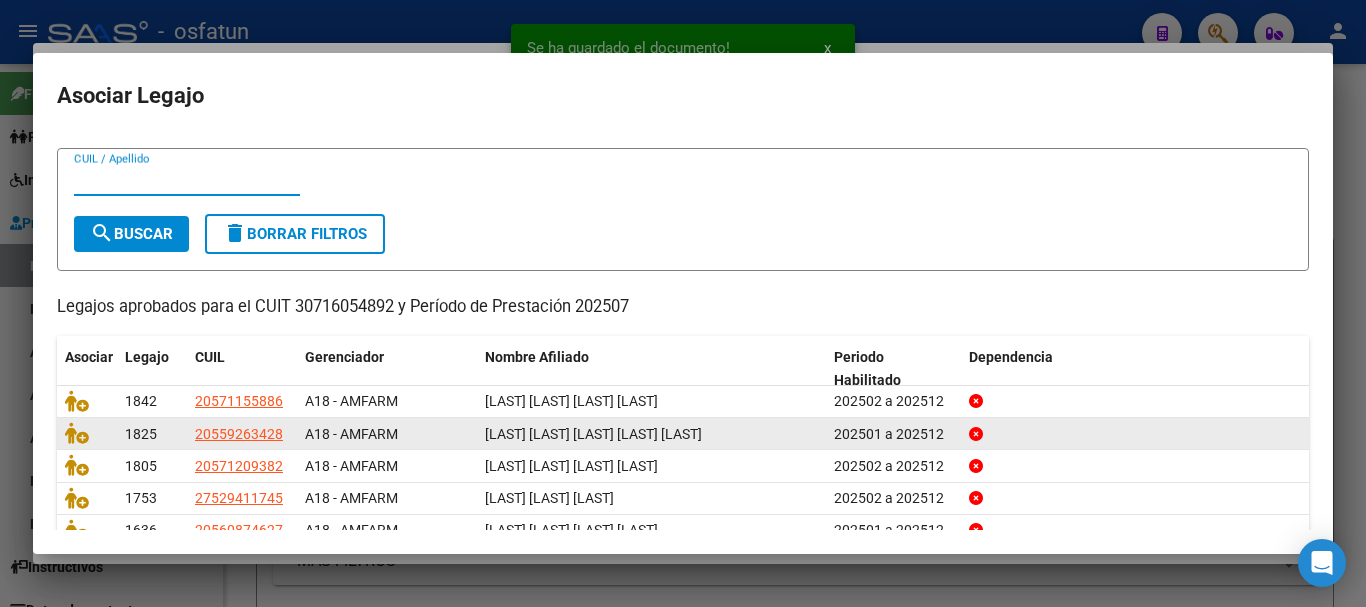 scroll, scrollTop: 100, scrollLeft: 0, axis: vertical 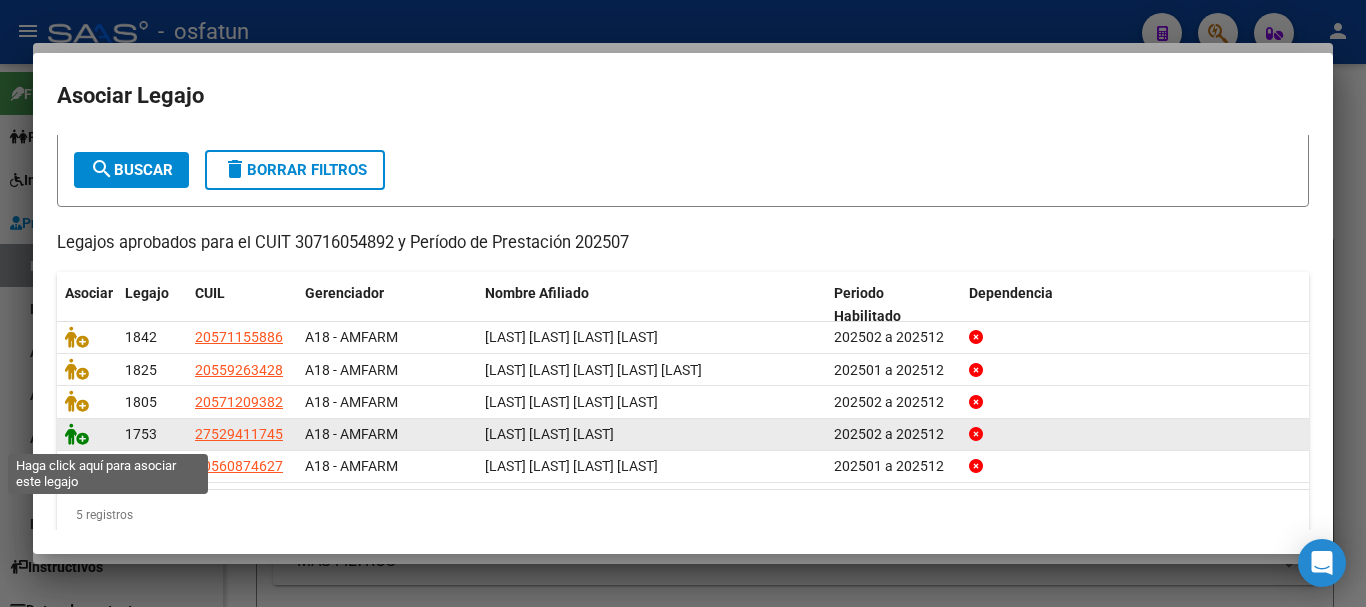 click 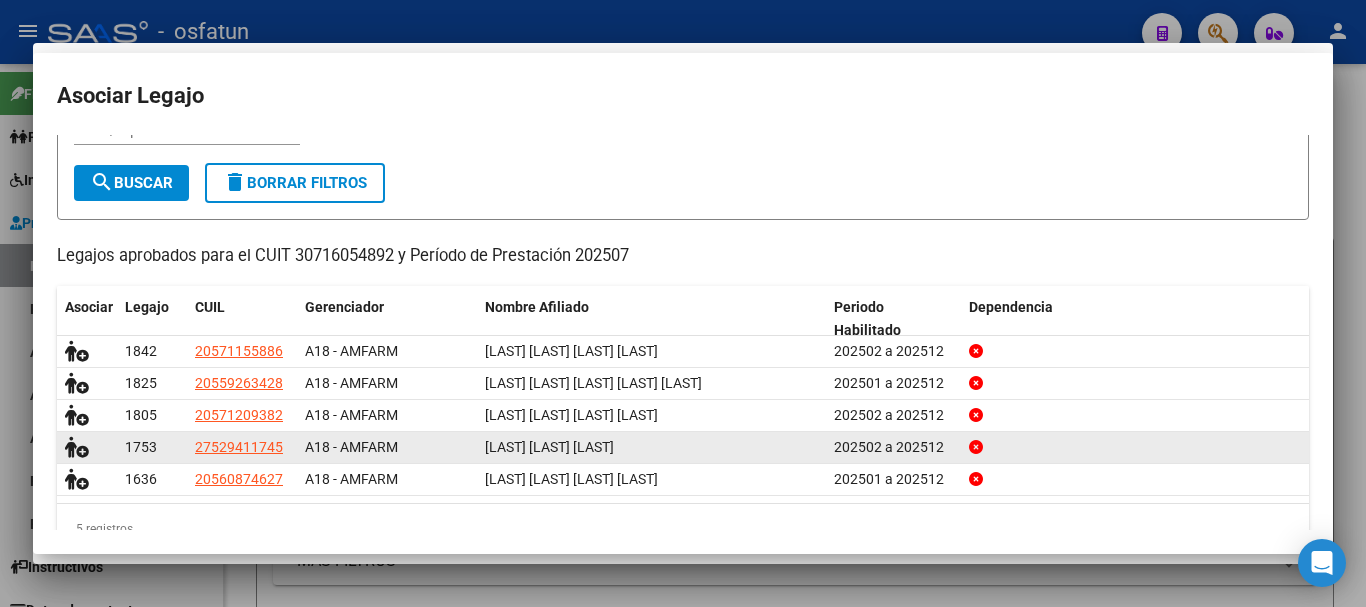 scroll, scrollTop: 113, scrollLeft: 0, axis: vertical 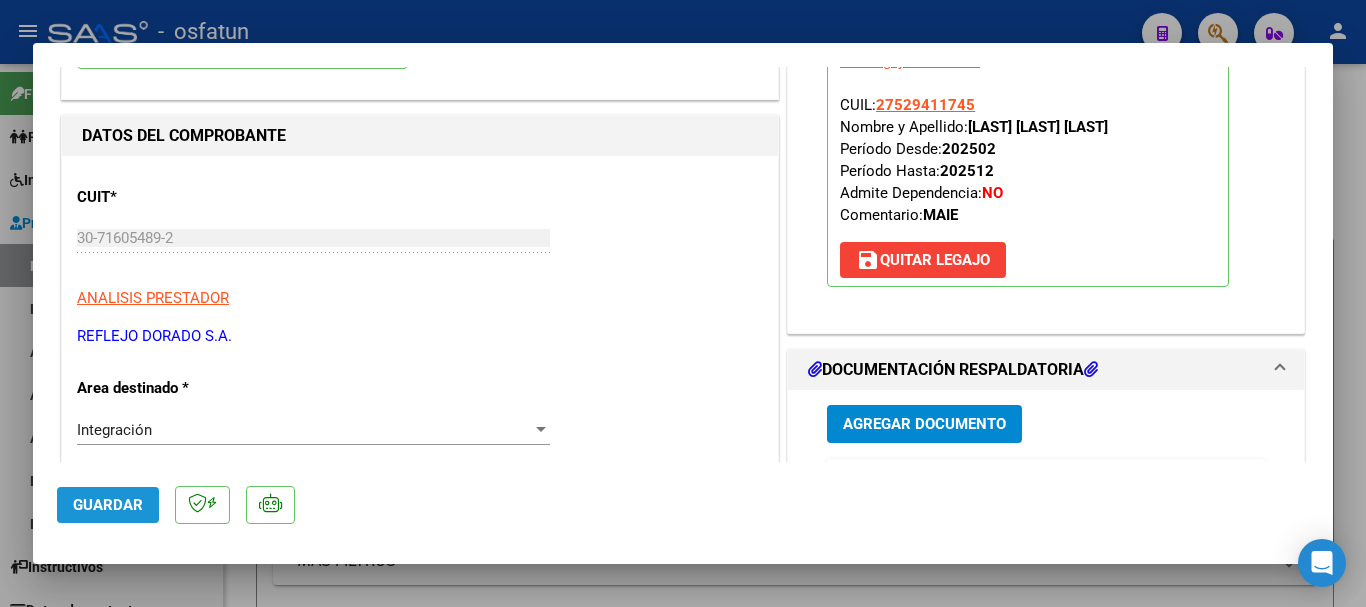 click on "Guardar" 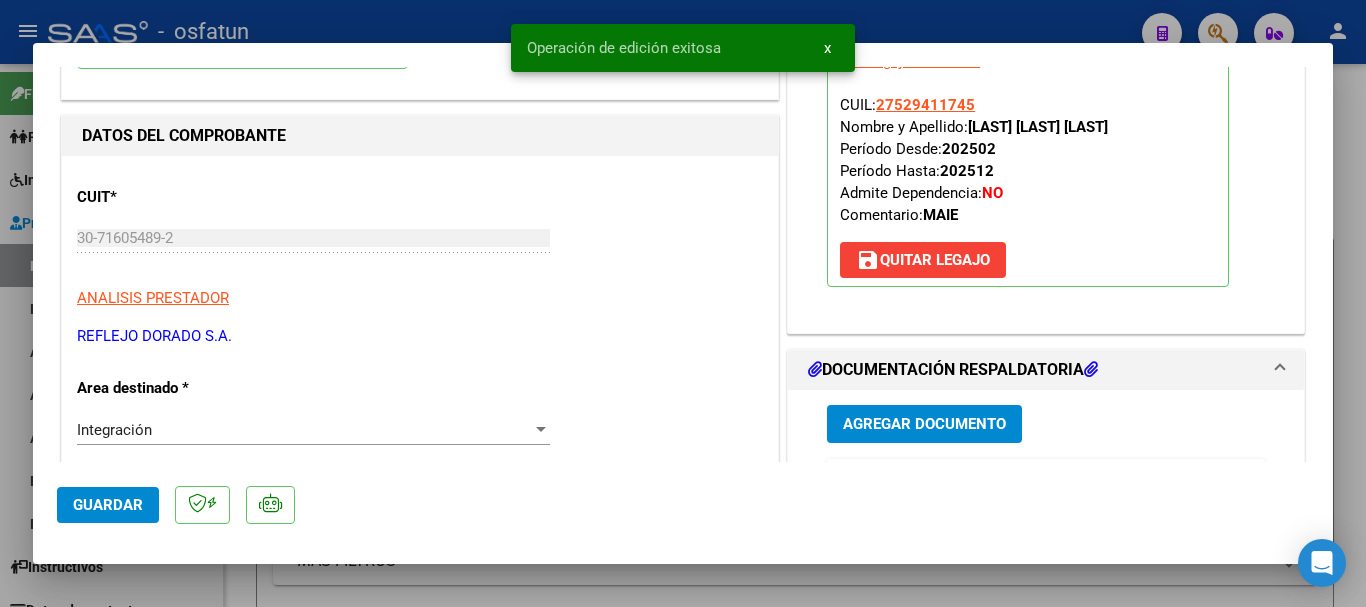 type 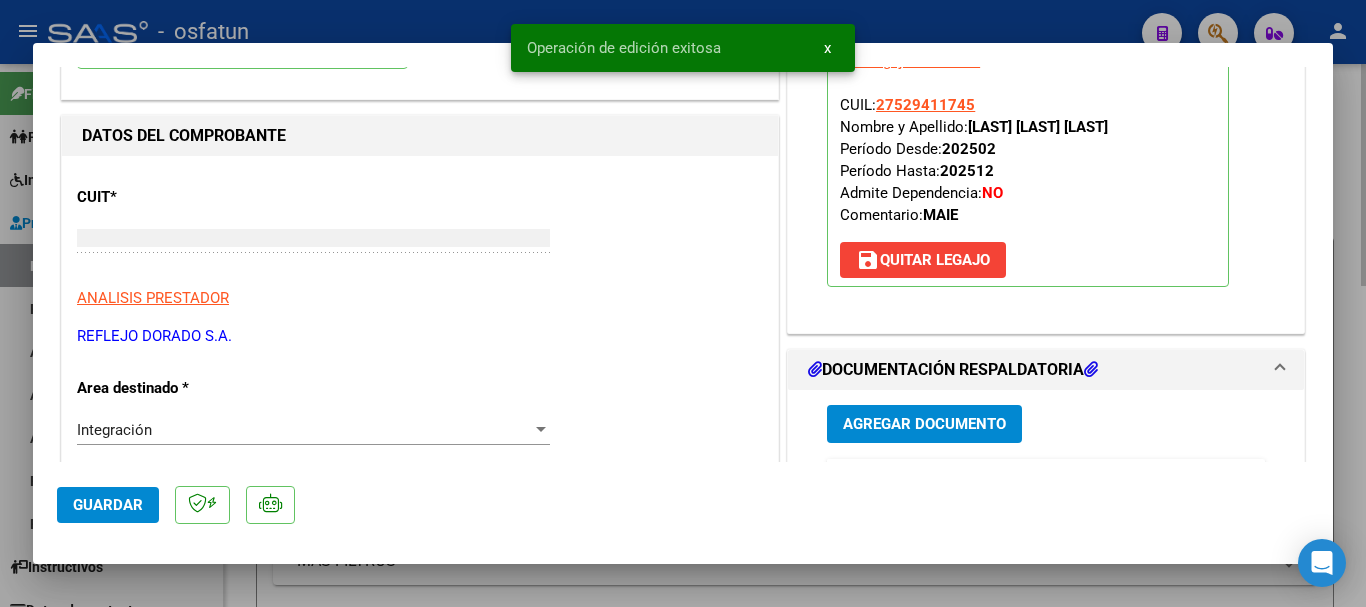 scroll, scrollTop: 0, scrollLeft: 0, axis: both 